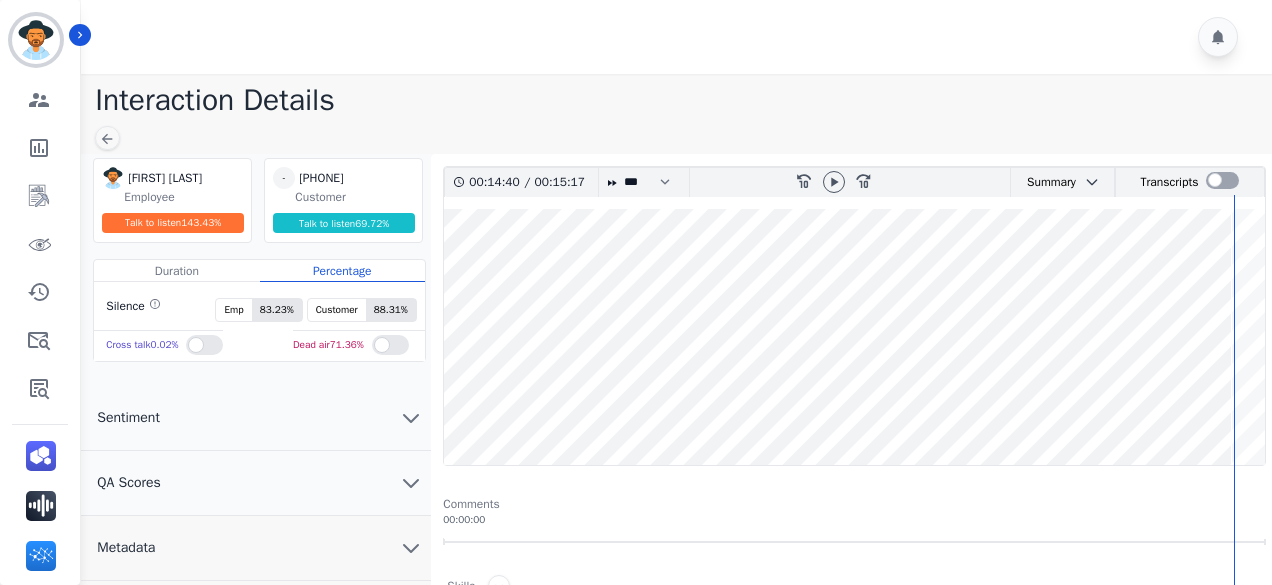 scroll, scrollTop: 0, scrollLeft: 0, axis: both 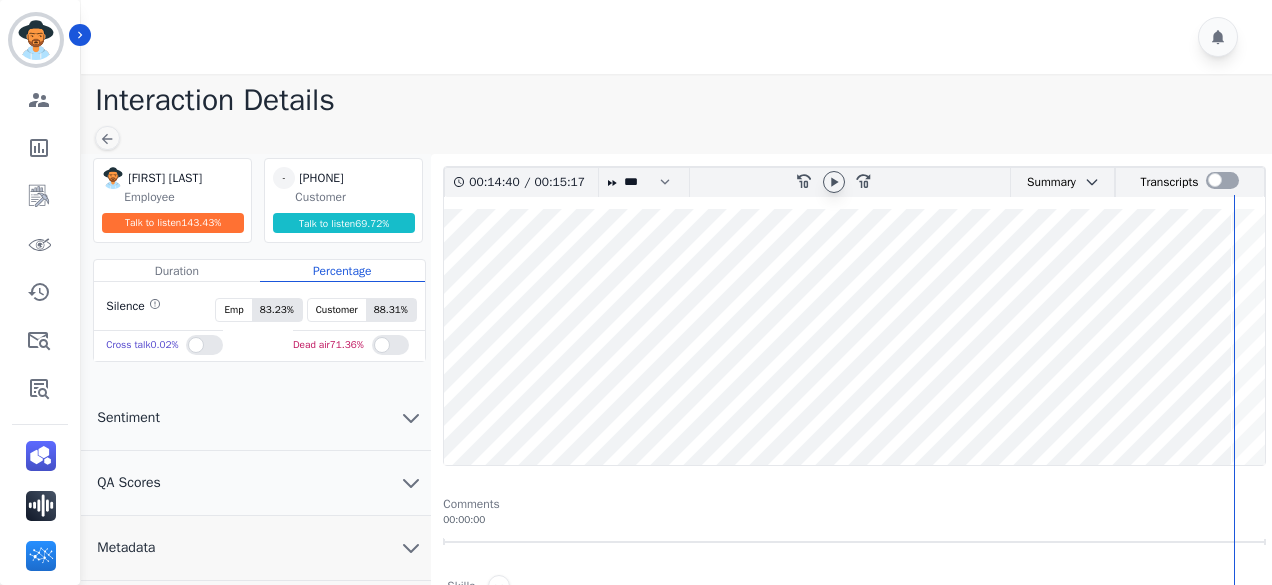 click 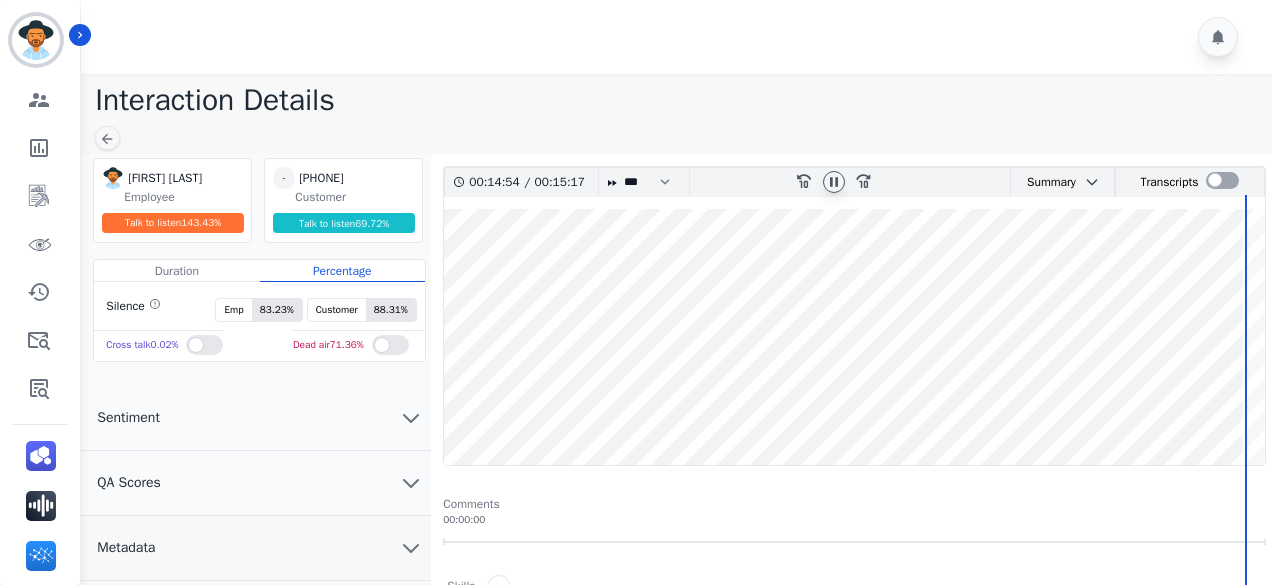 click 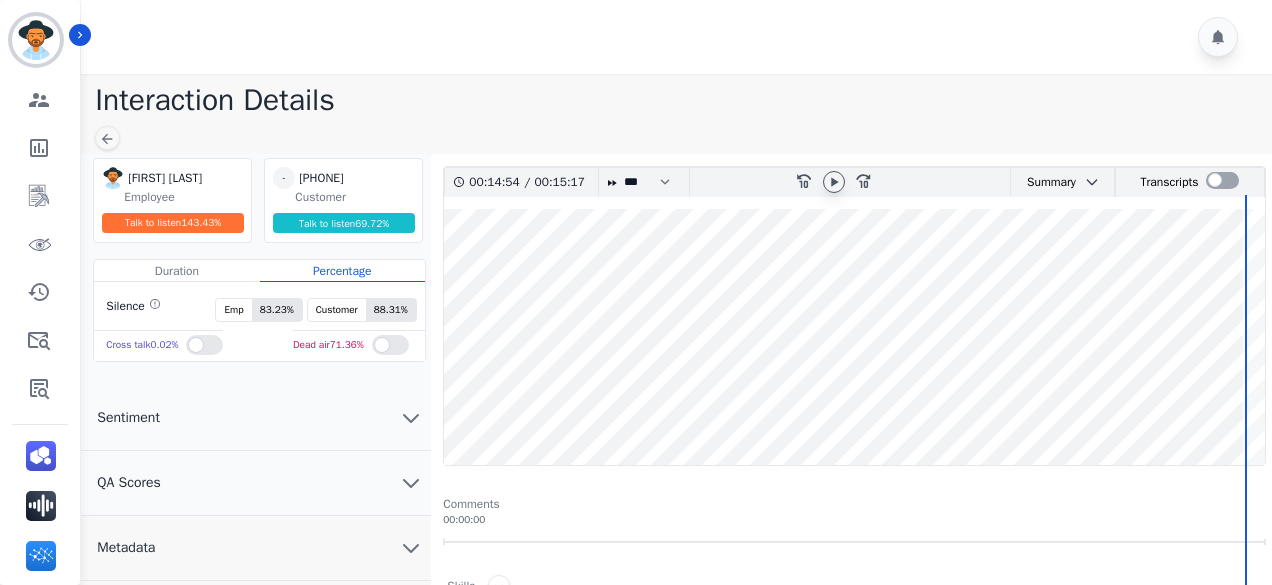 click 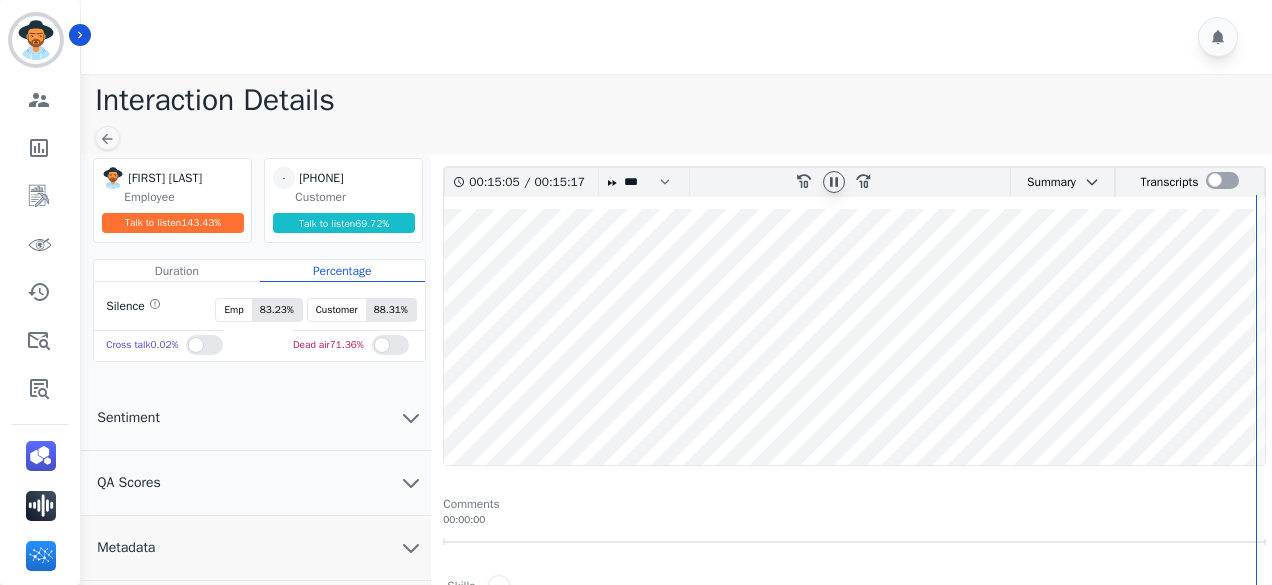 click 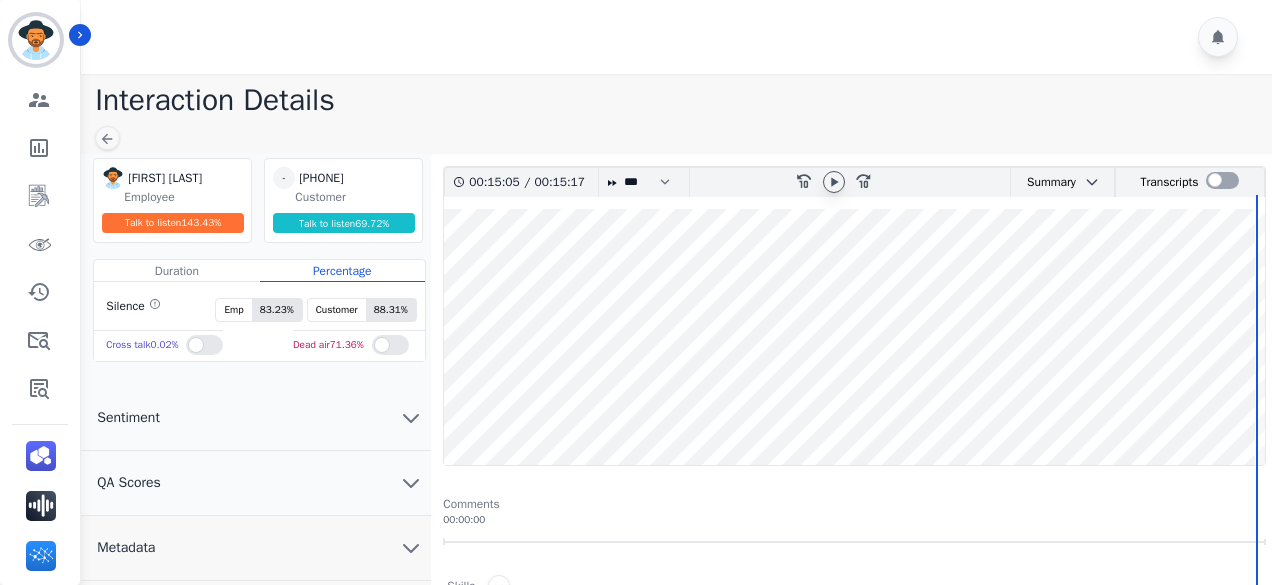 click on "Metadata" at bounding box center [256, 548] 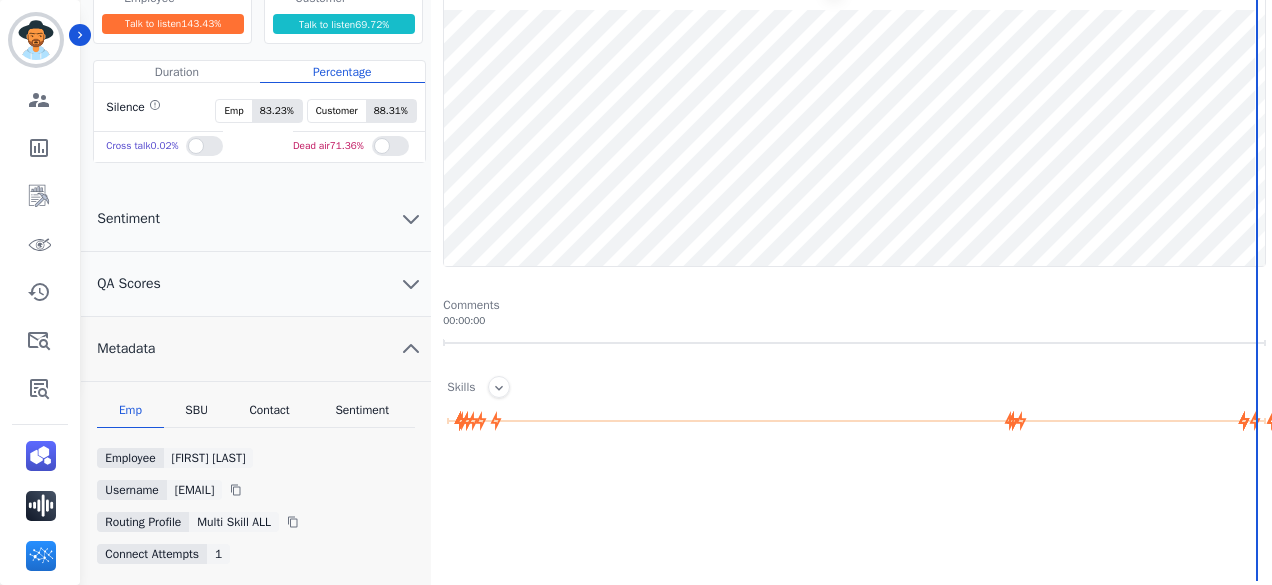 scroll, scrollTop: 202, scrollLeft: 0, axis: vertical 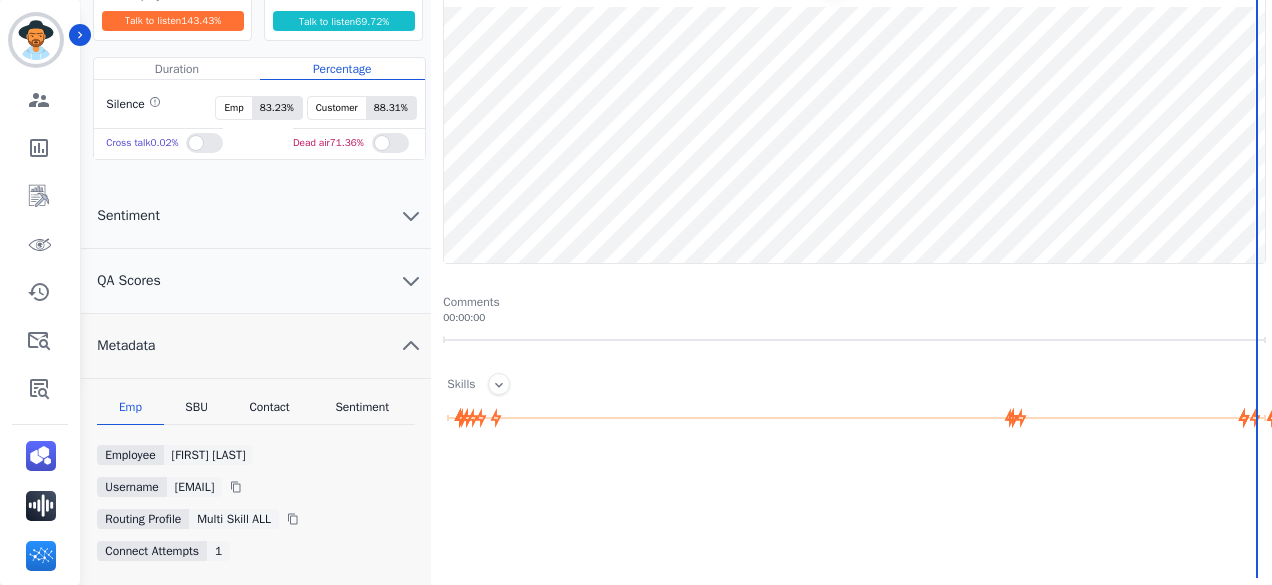 click on "Contact" at bounding box center [270, 412] 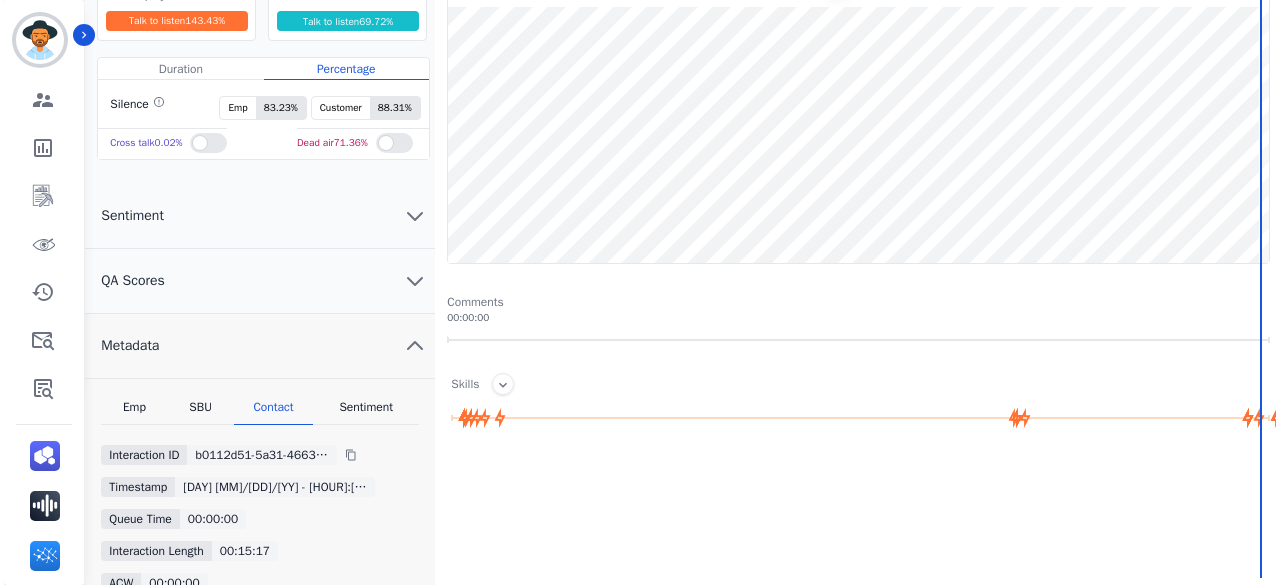 scroll, scrollTop: 0, scrollLeft: 0, axis: both 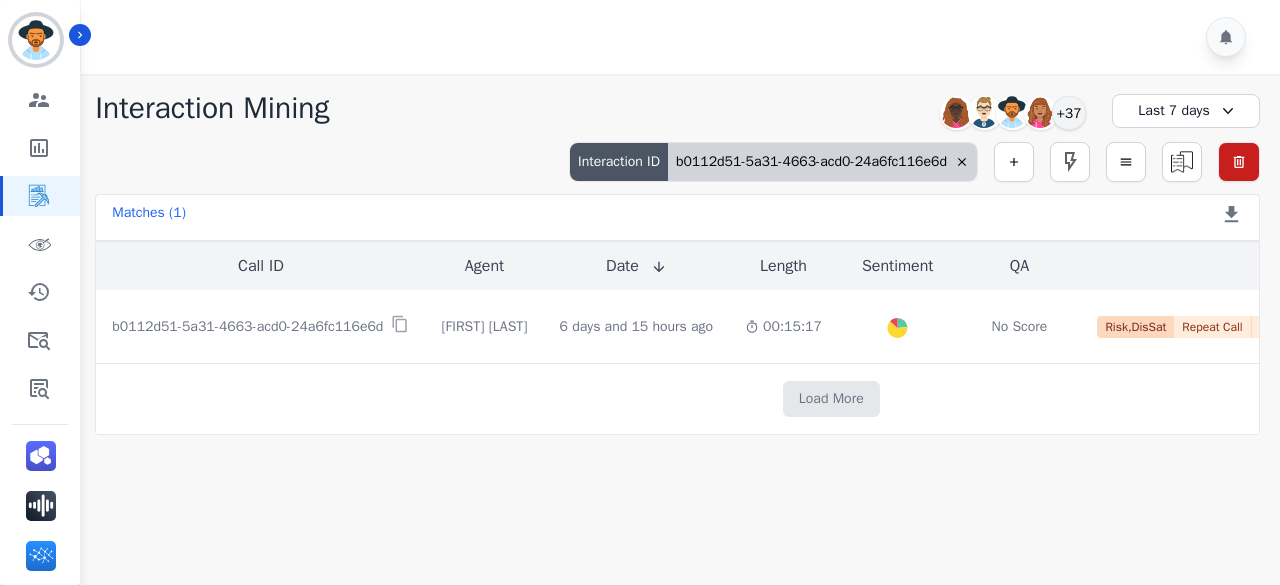 click on "b0112d51-5a31-4663-acd0-24a6fc116e6d" at bounding box center (822, 162) 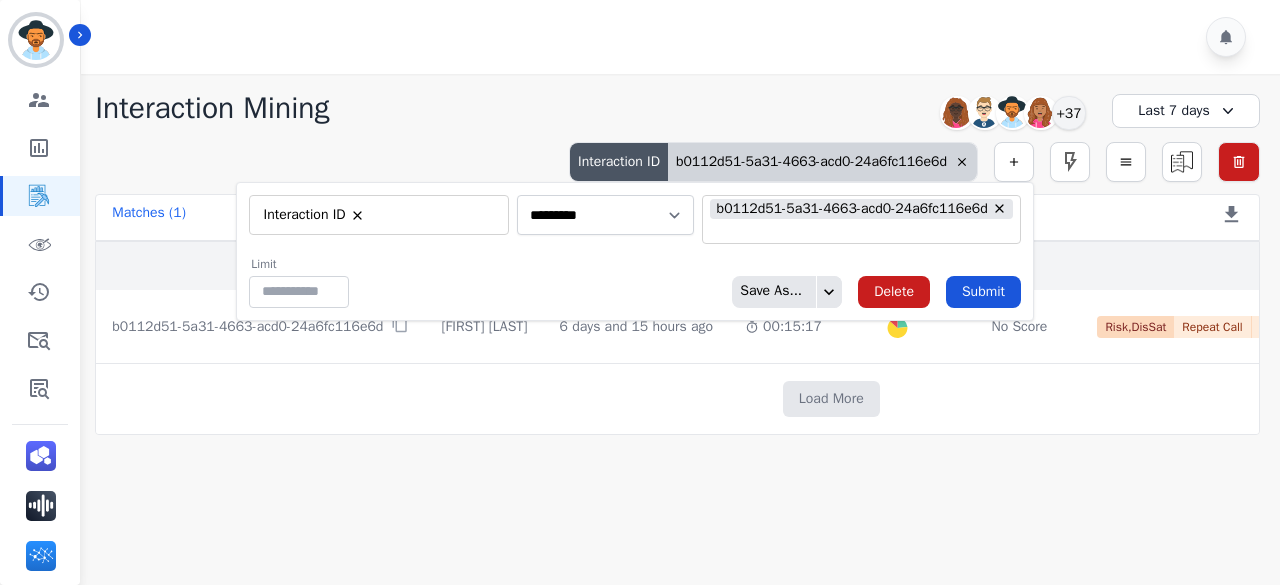 type on "**" 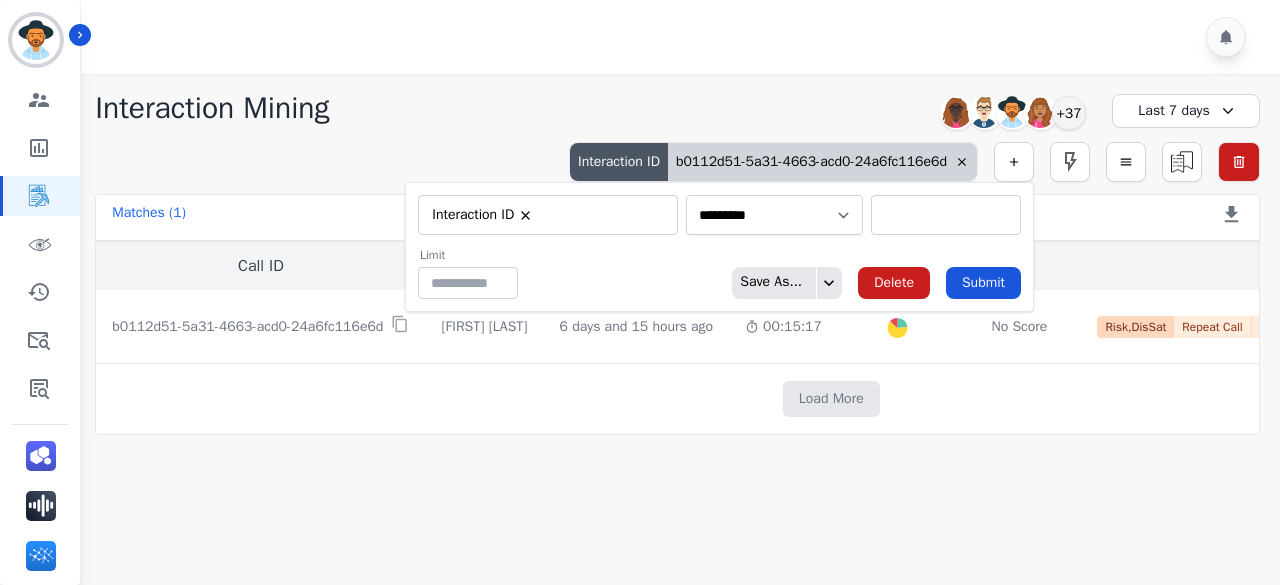 click at bounding box center (946, 215) 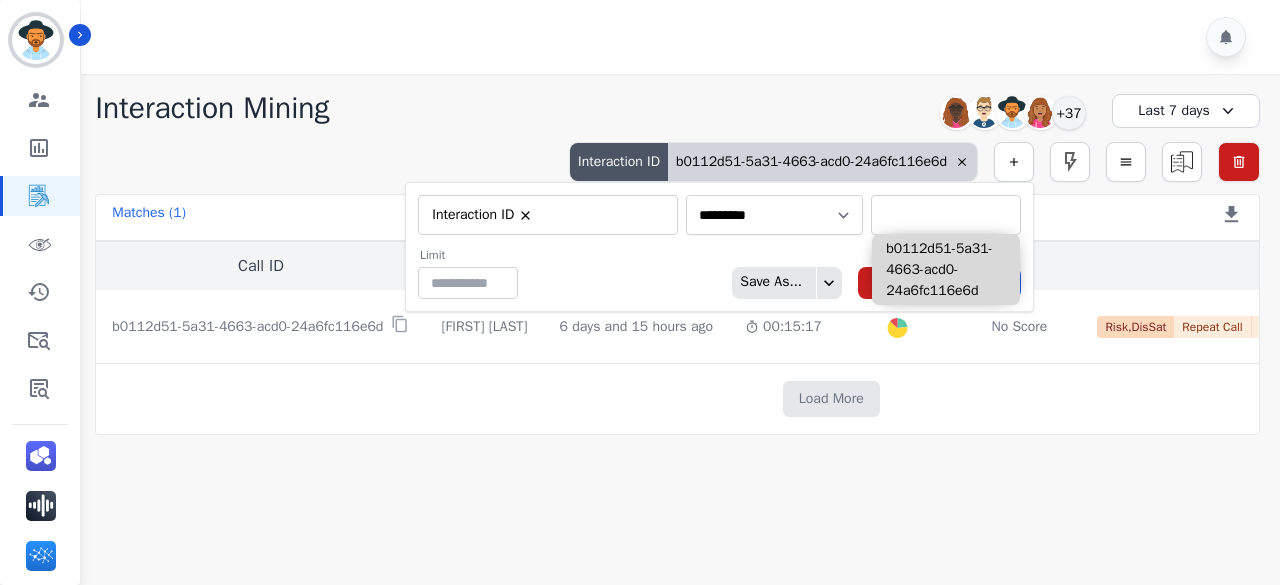 paste on "**********" 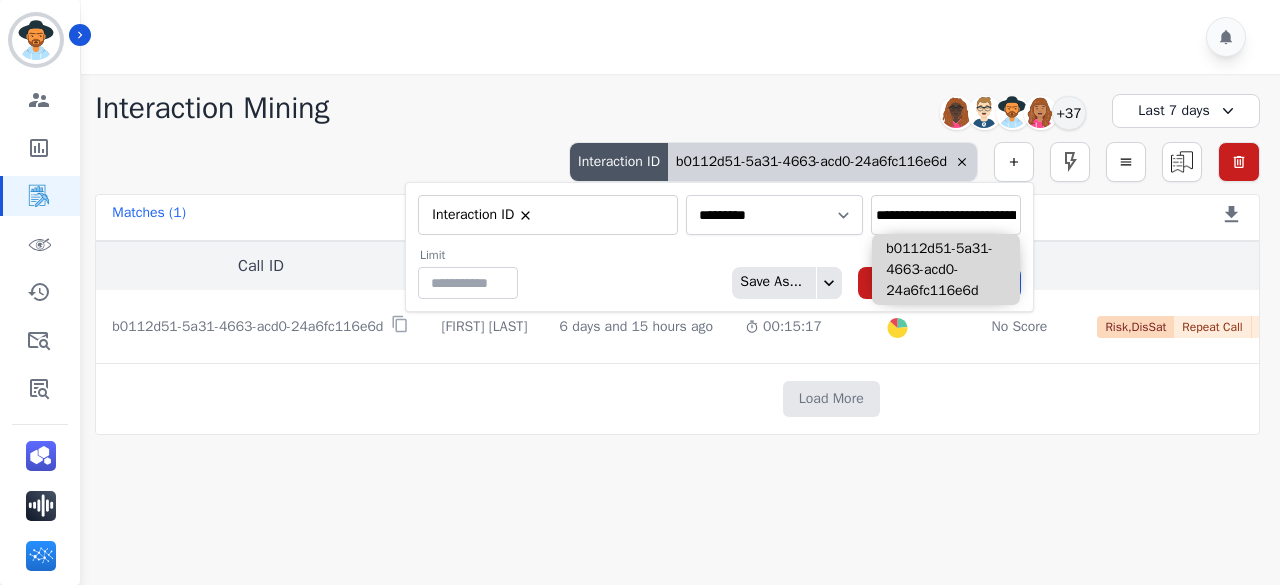 scroll, scrollTop: 0, scrollLeft: 94, axis: horizontal 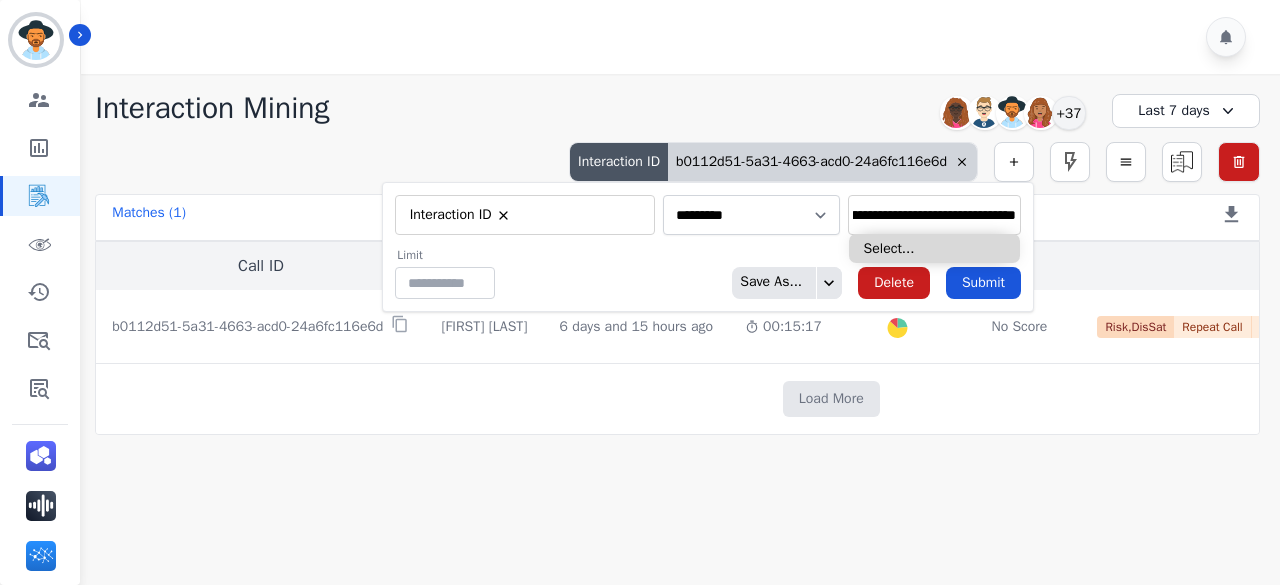 type on "**********" 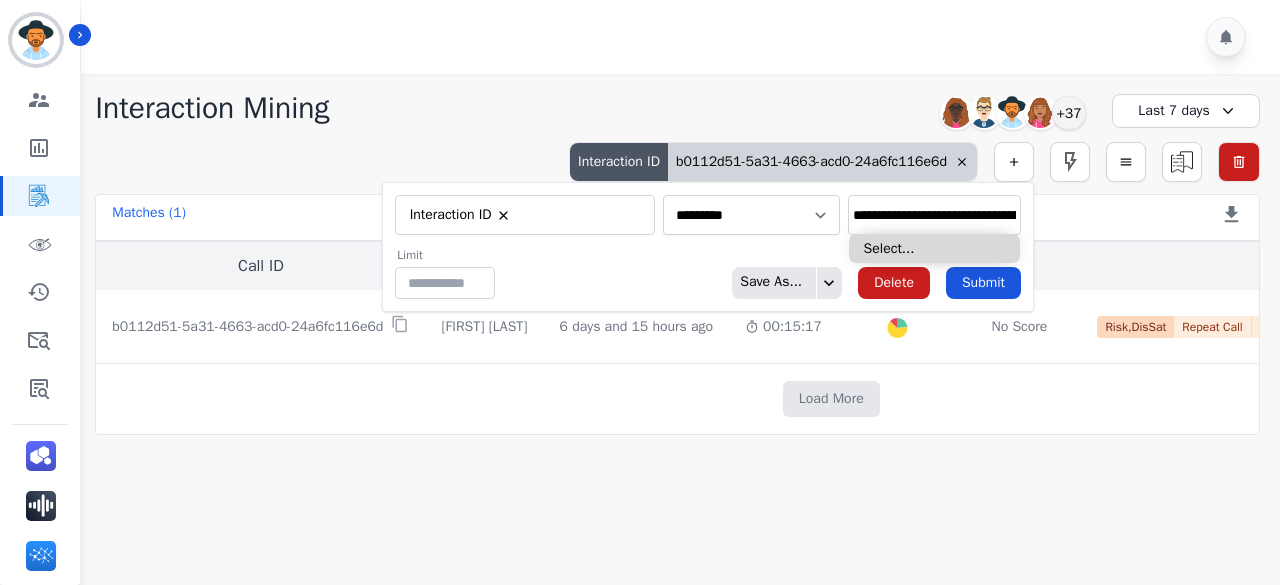 type on "**********" 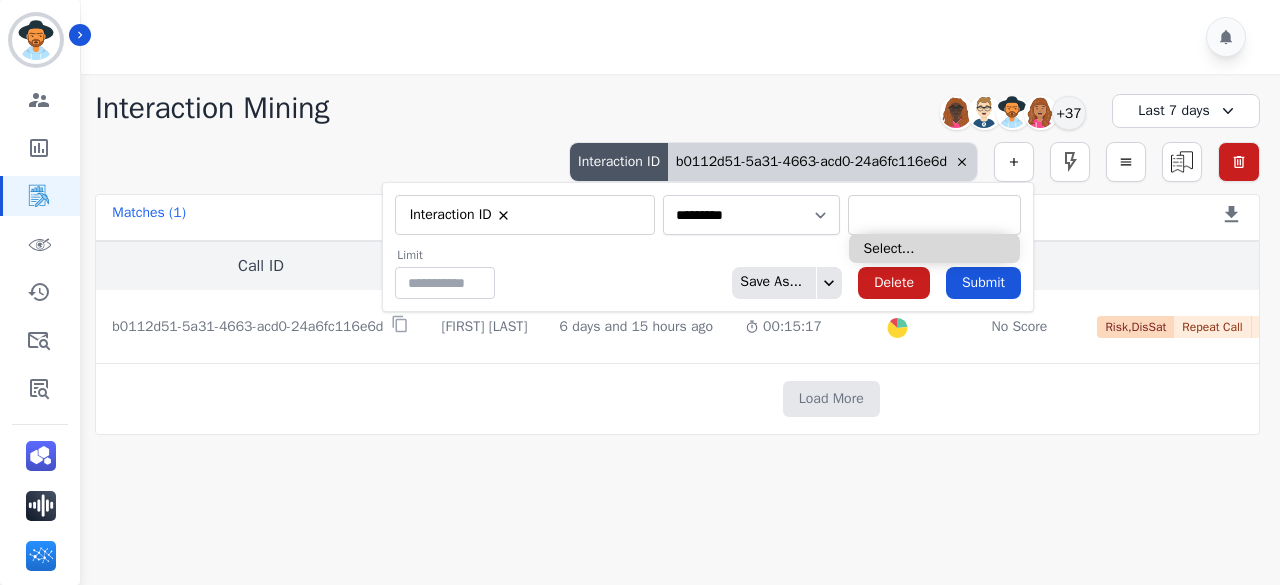 scroll, scrollTop: 0, scrollLeft: 0, axis: both 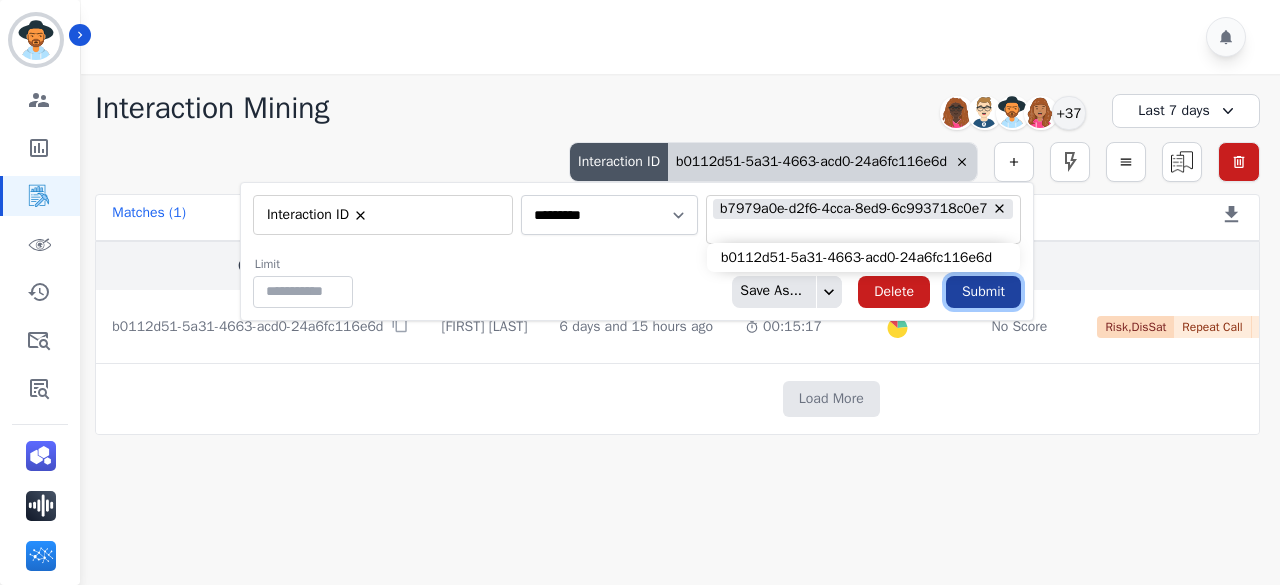 click on "Submit" at bounding box center [983, 292] 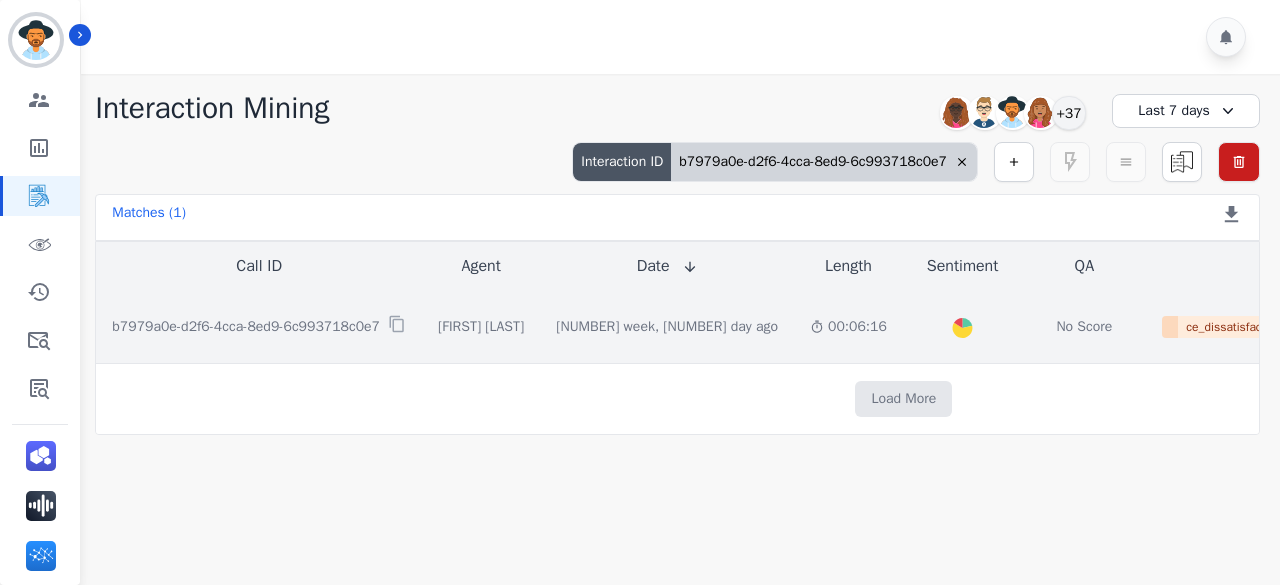 click on "Created with Highcharts 10.2.0   Overall   Positive:   21.3   ( 21.3 )%   Neutral:   62.6   ( 62.6 )%   Negative:   16.1   ( 16.1 )%" at bounding box center (963, 326) 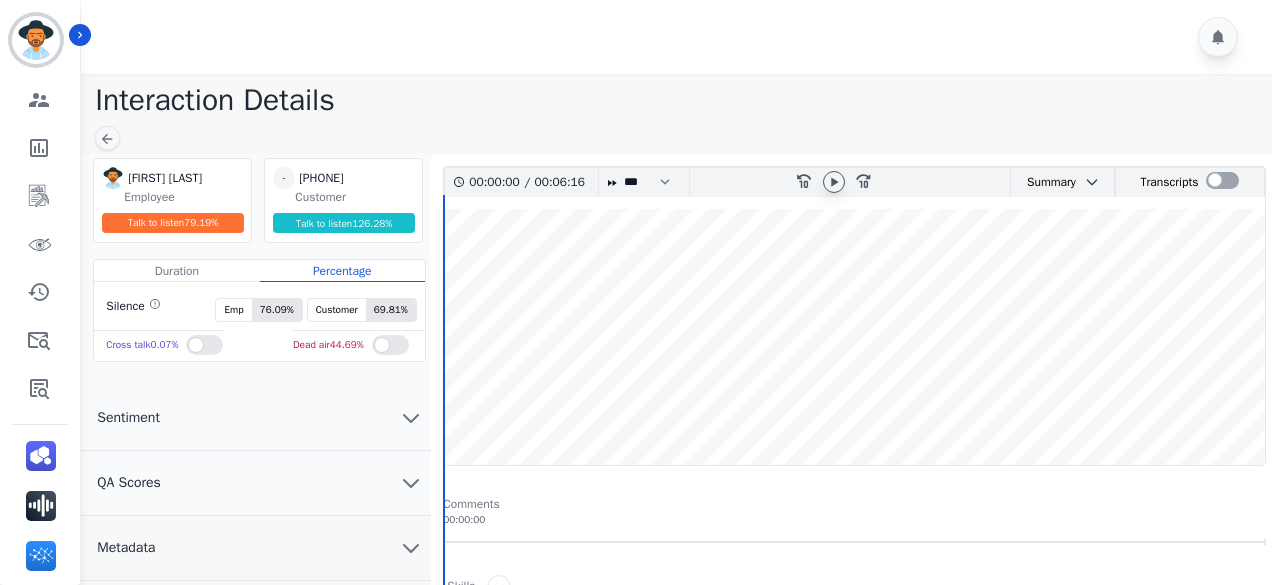 click 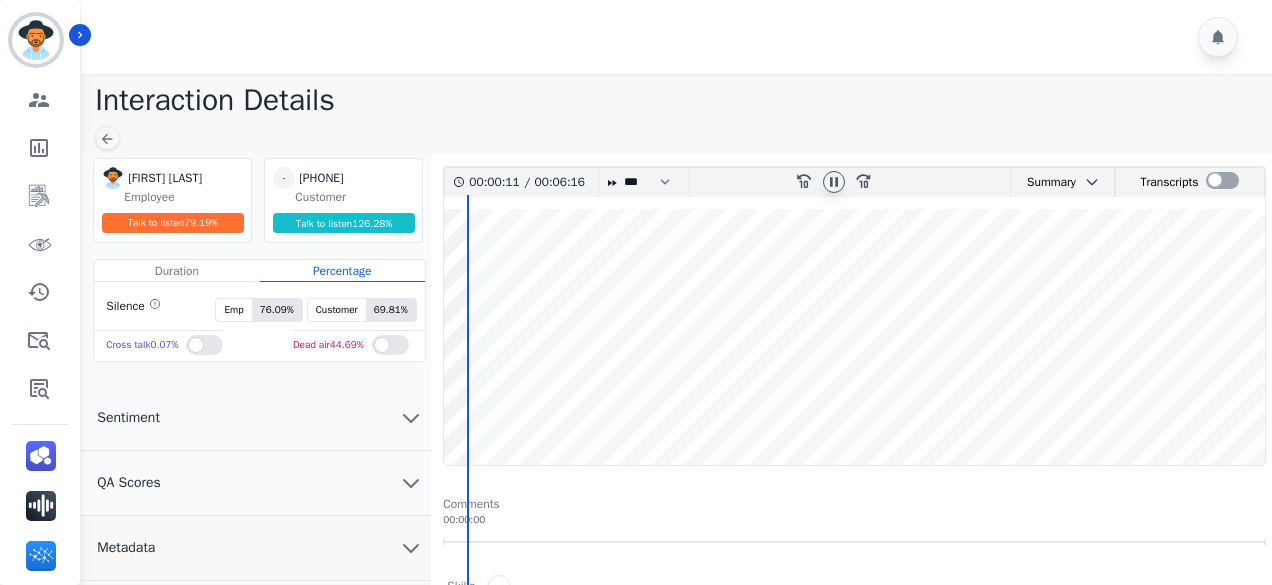 click at bounding box center (854, 337) 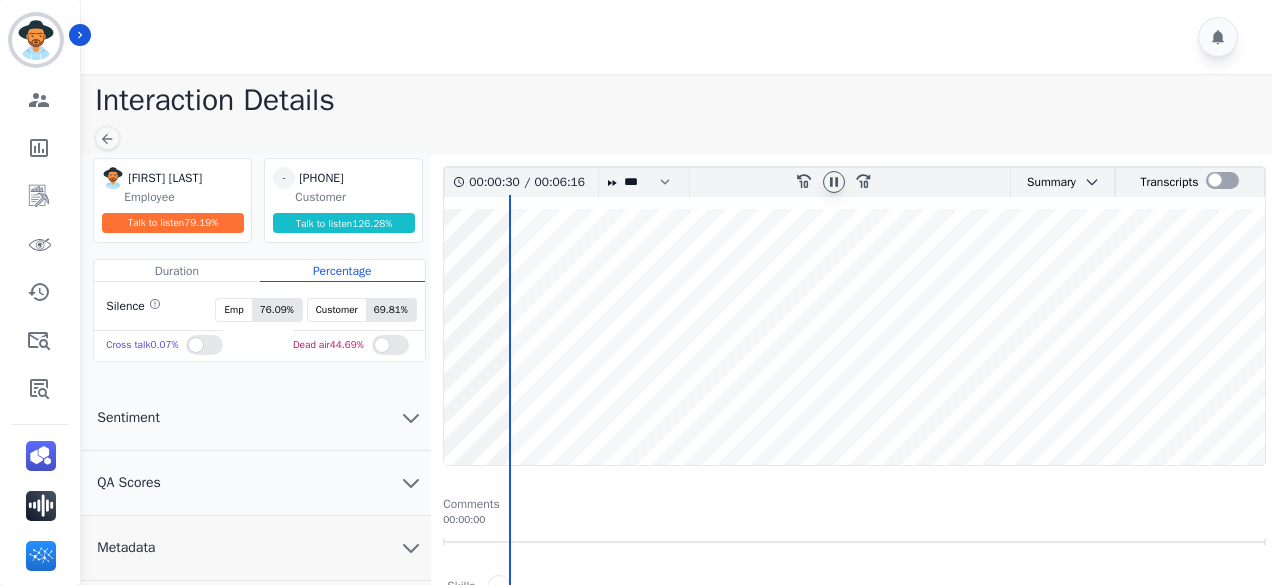 click at bounding box center [854, 337] 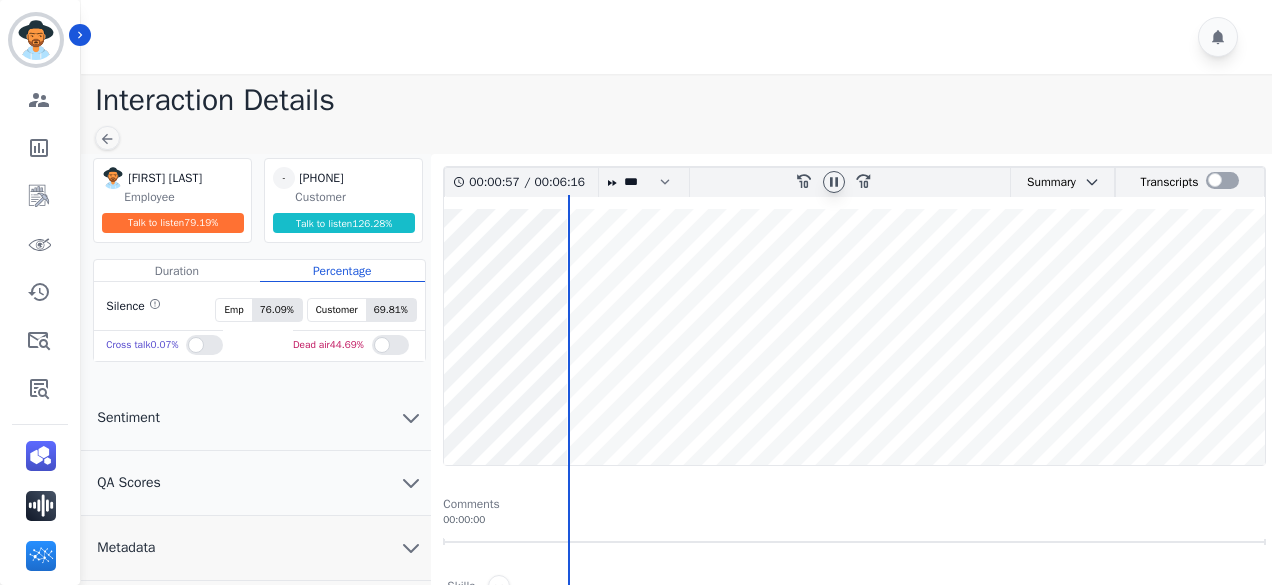 click at bounding box center [854, 337] 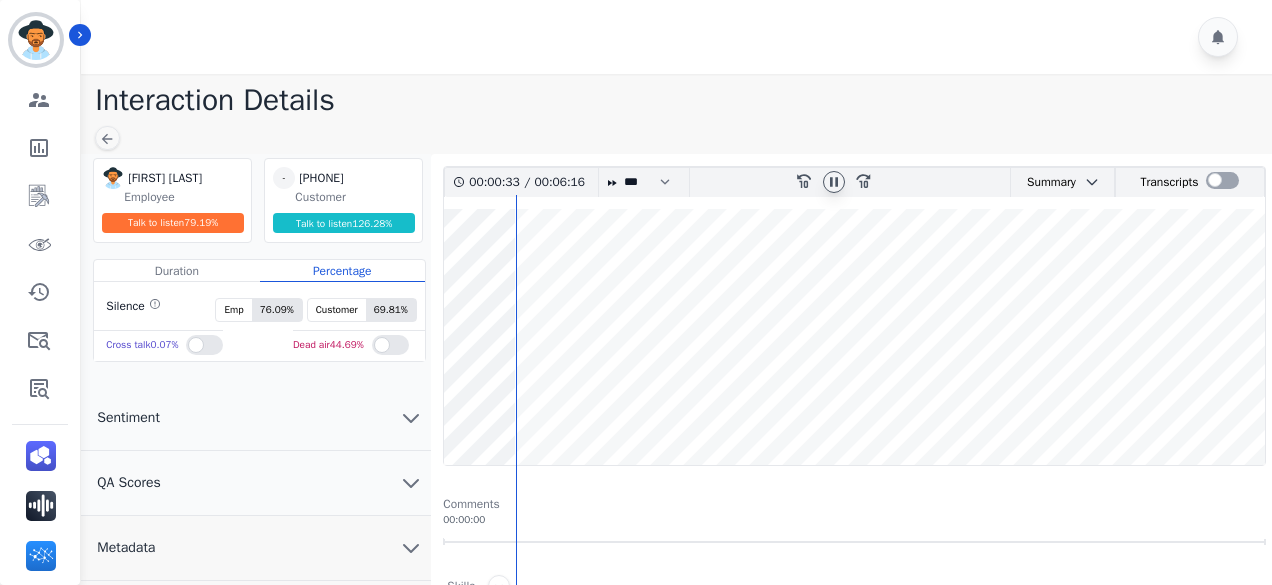 click at bounding box center (854, 337) 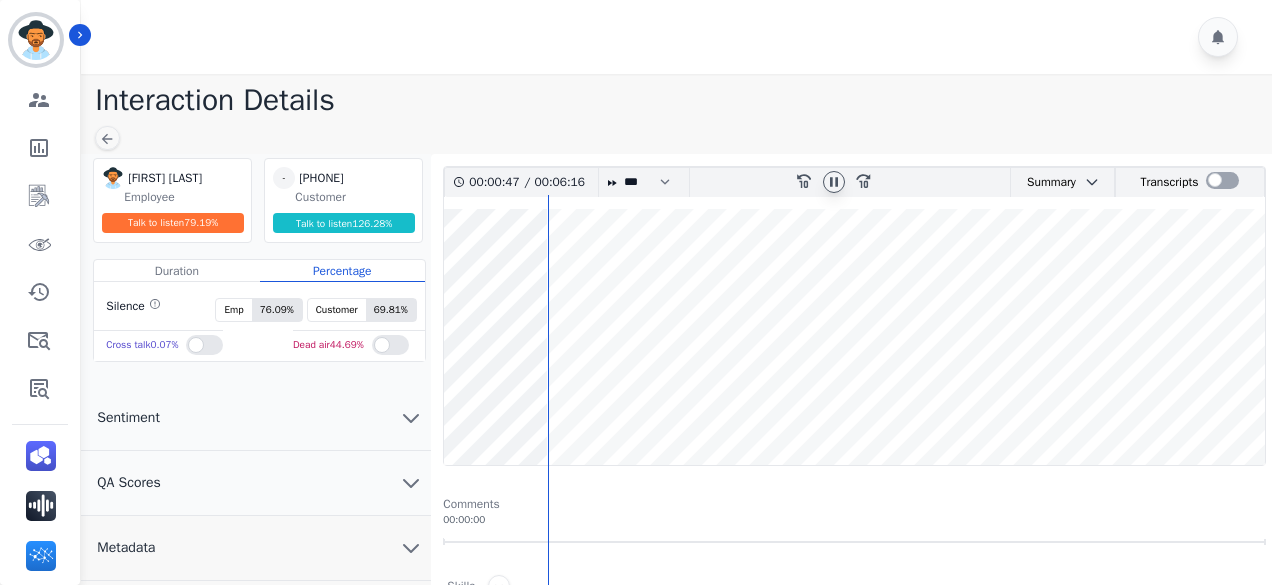click at bounding box center (854, 337) 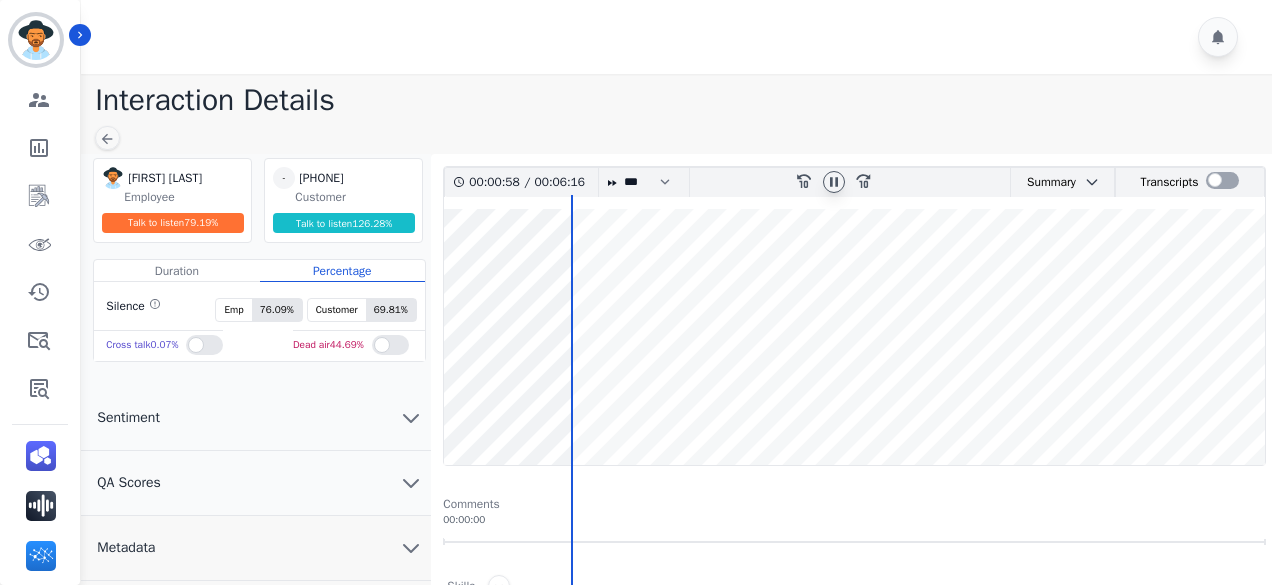 click at bounding box center [854, 337] 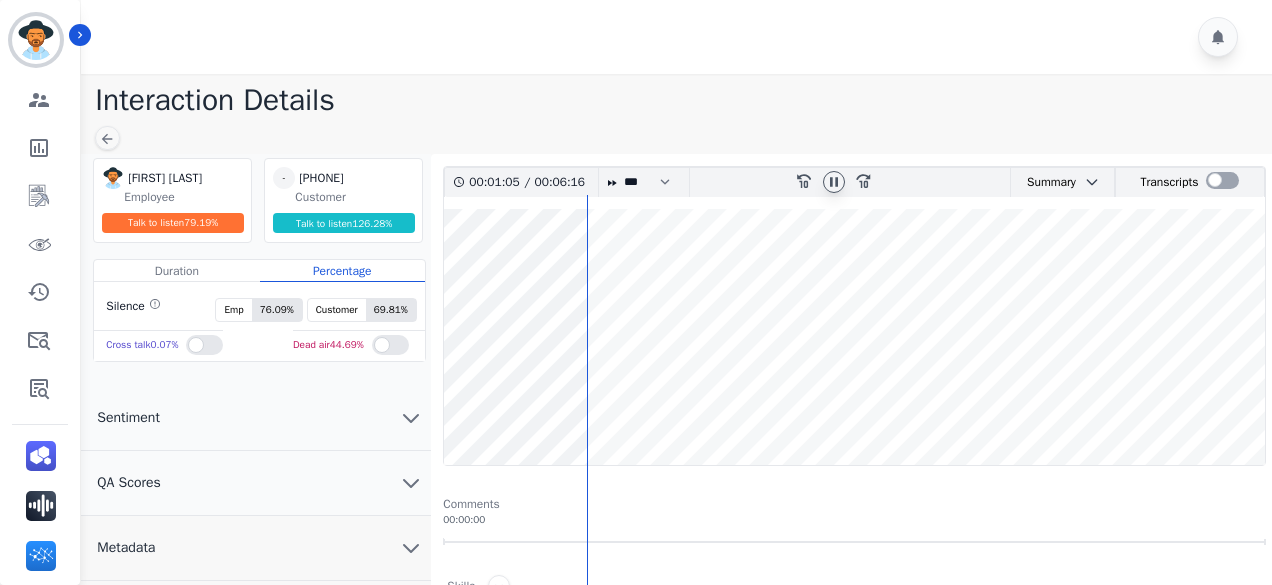 click at bounding box center [854, 337] 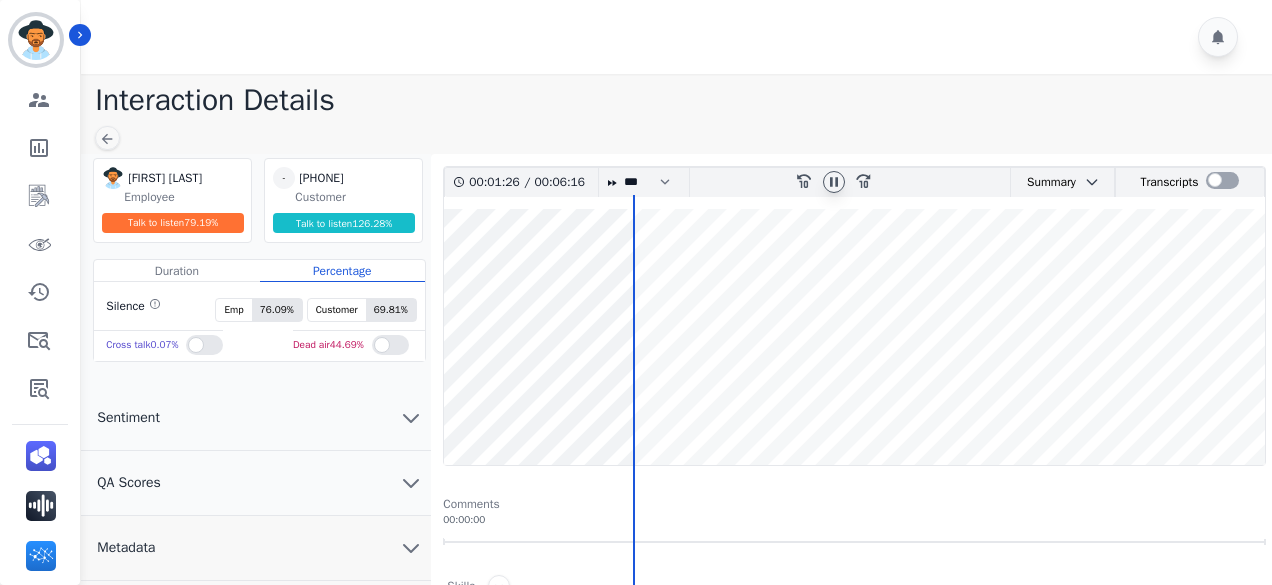 click at bounding box center (854, 337) 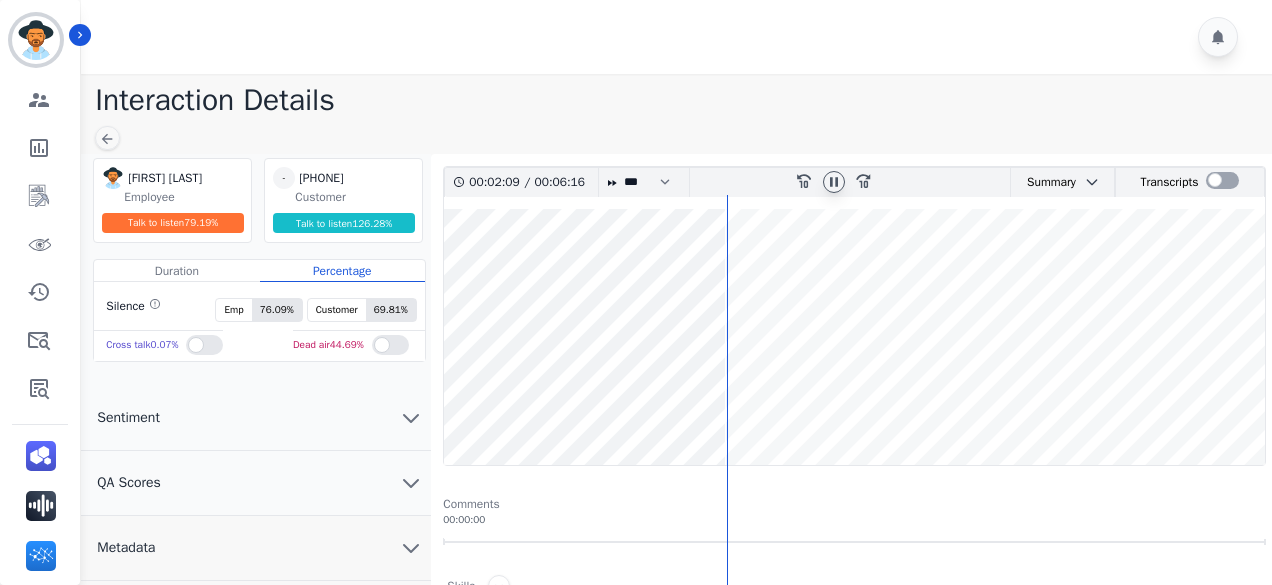 click at bounding box center [854, 337] 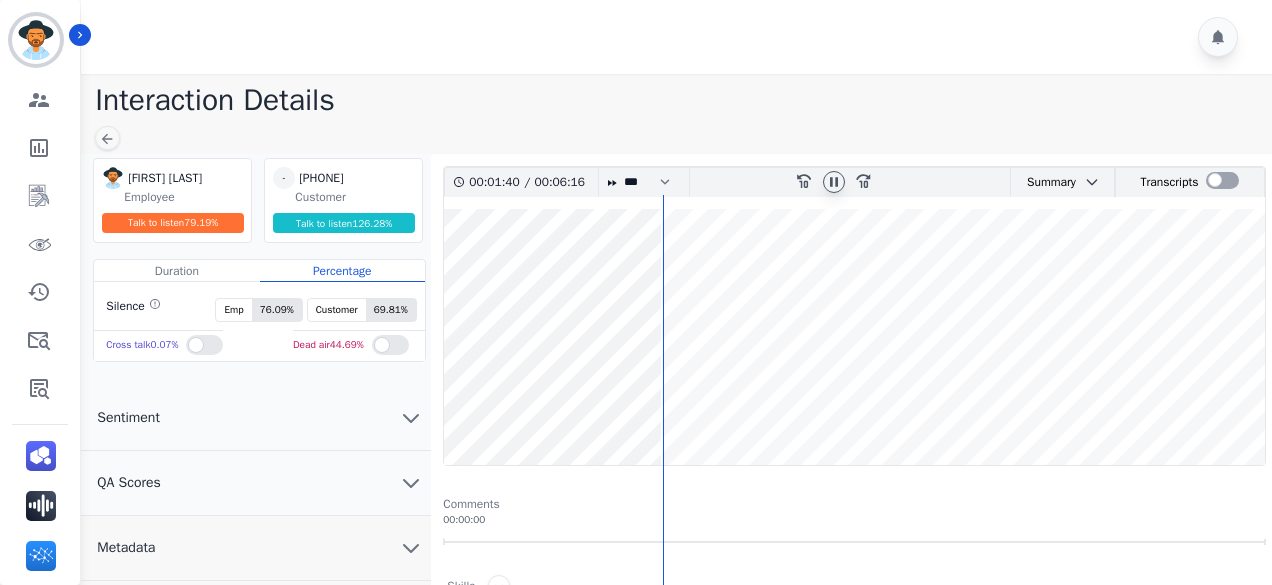 click at bounding box center [854, 337] 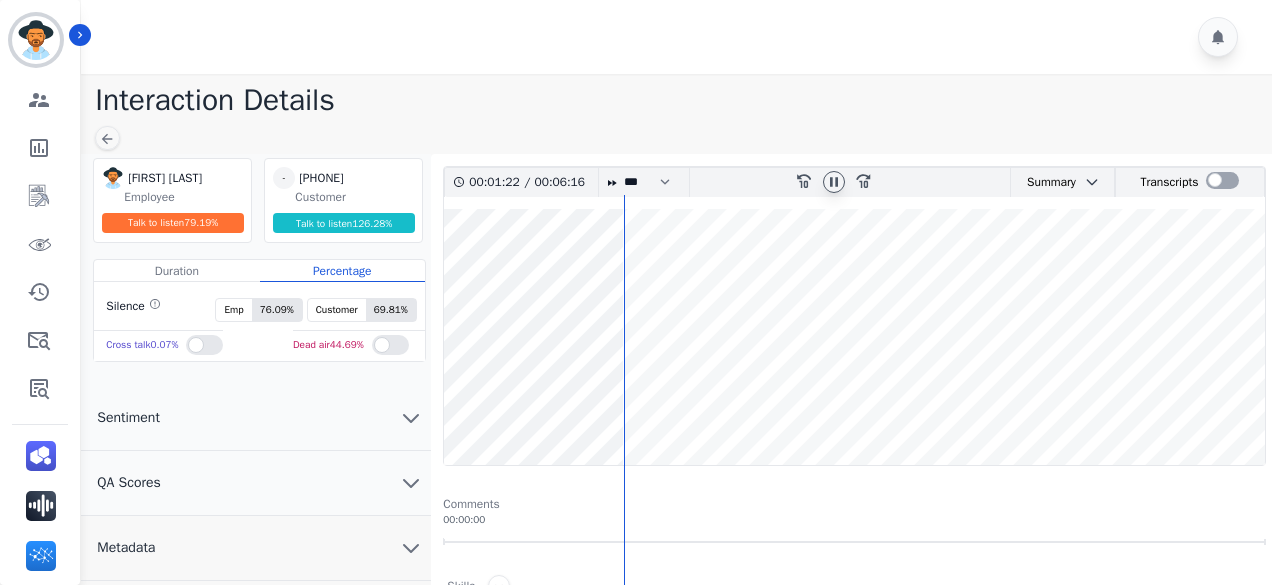 click at bounding box center (854, 337) 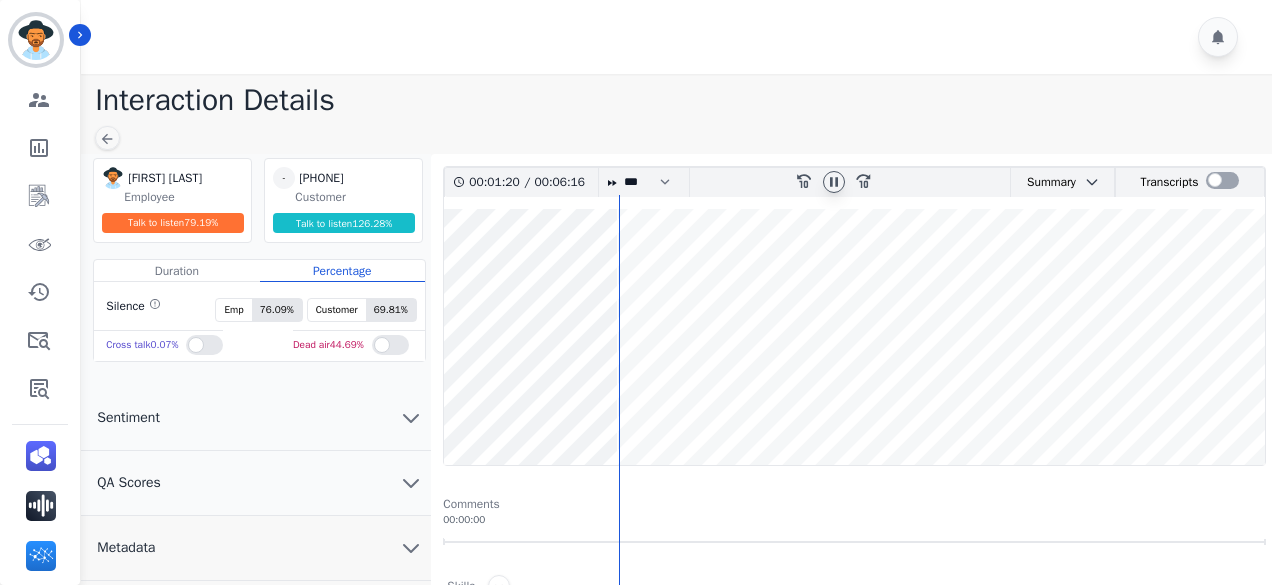 click at bounding box center [854, 337] 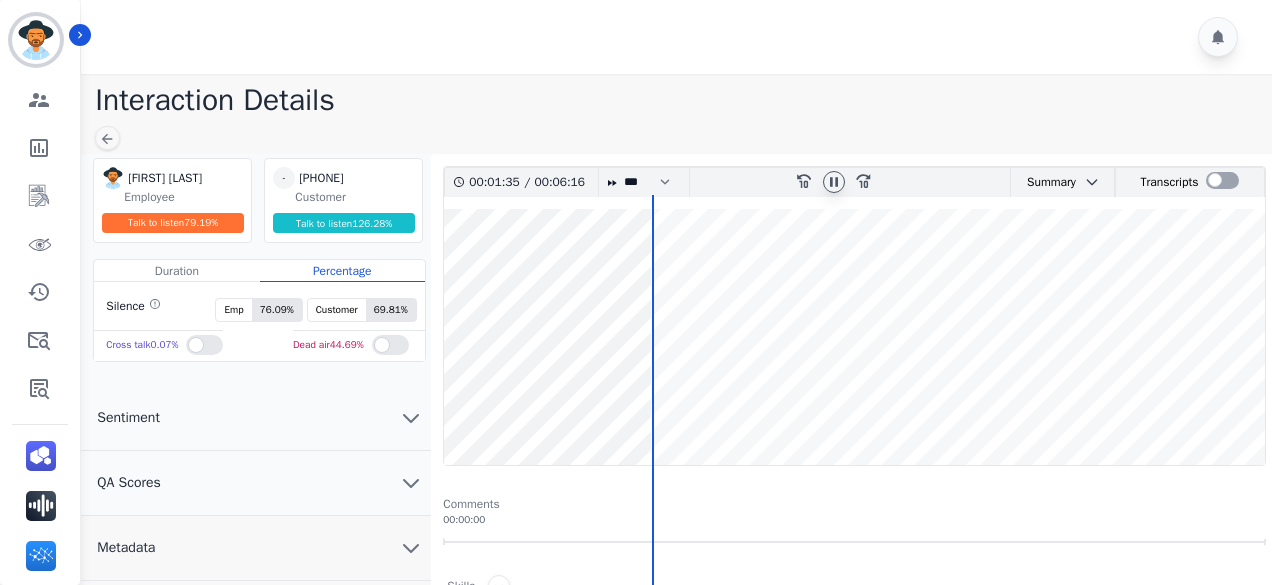 click at bounding box center [854, 337] 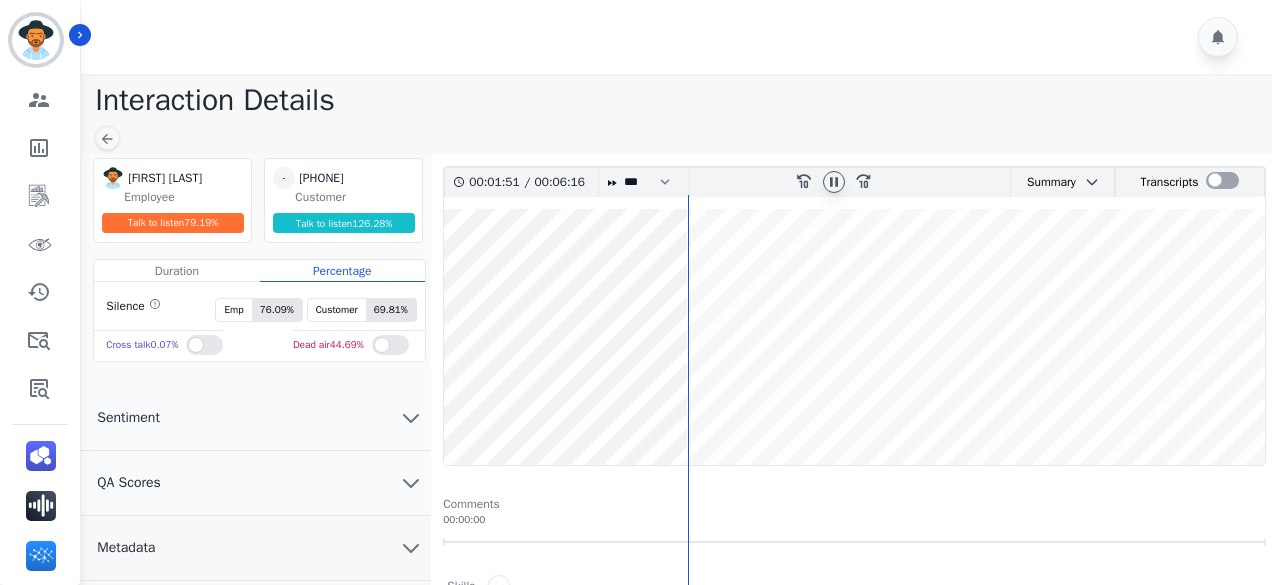 click at bounding box center [854, 337] 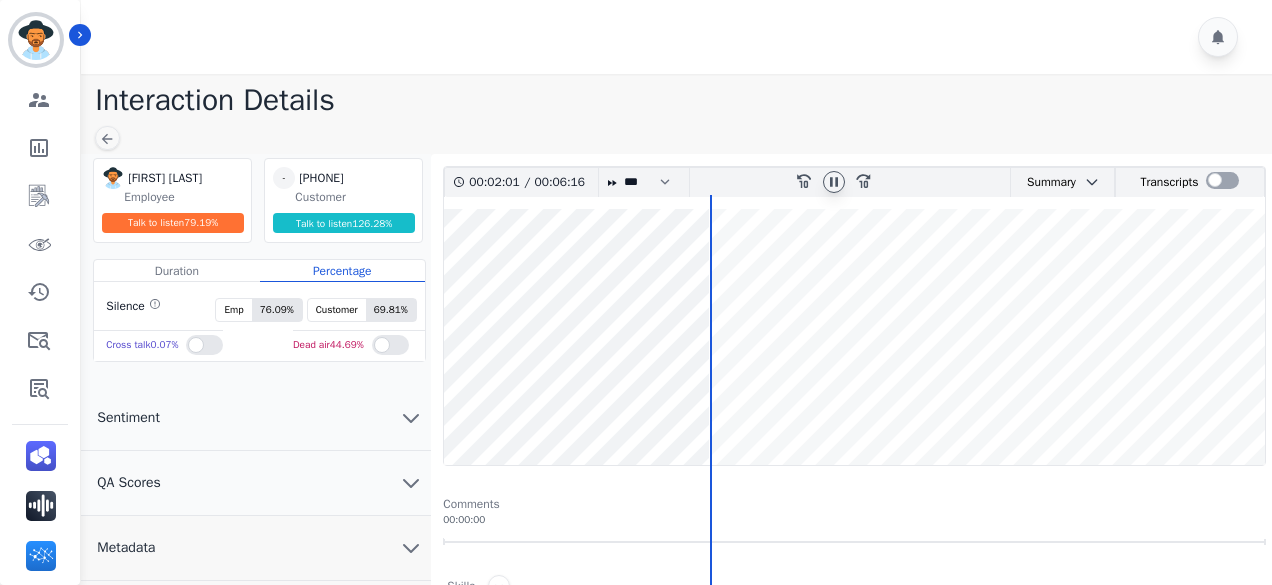 click 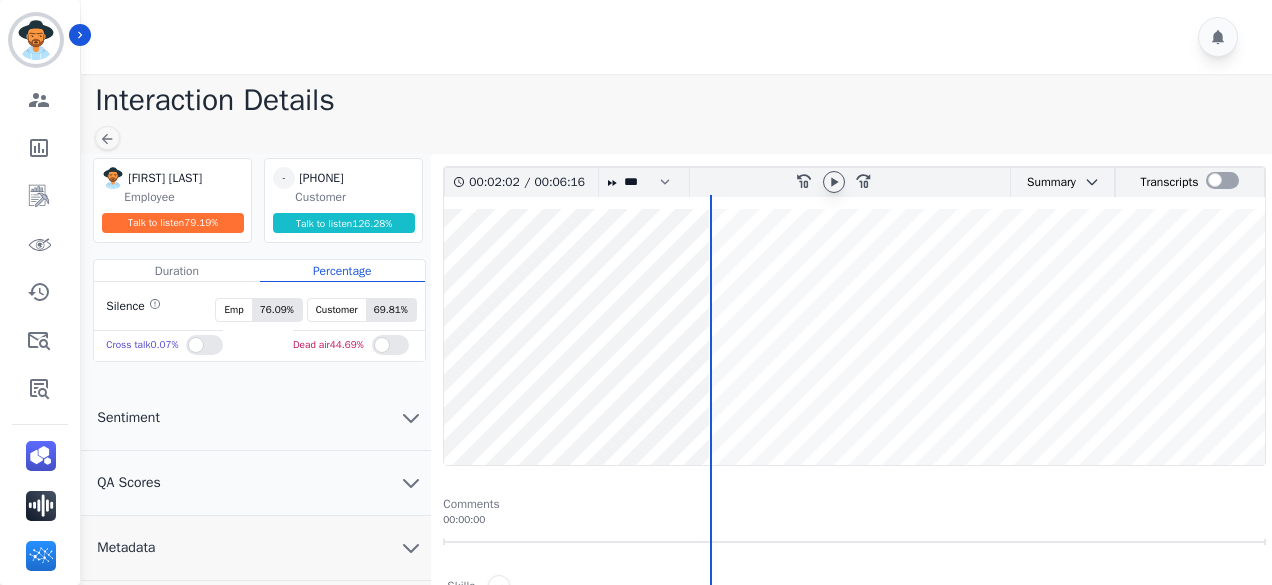 click at bounding box center (854, 337) 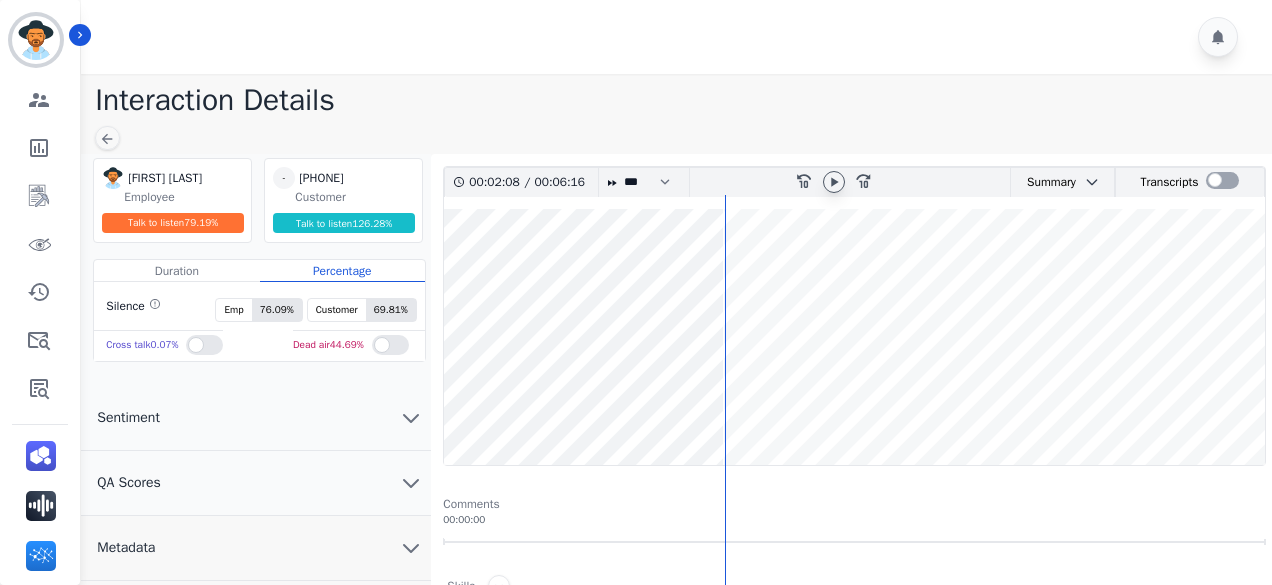 click at bounding box center [854, 337] 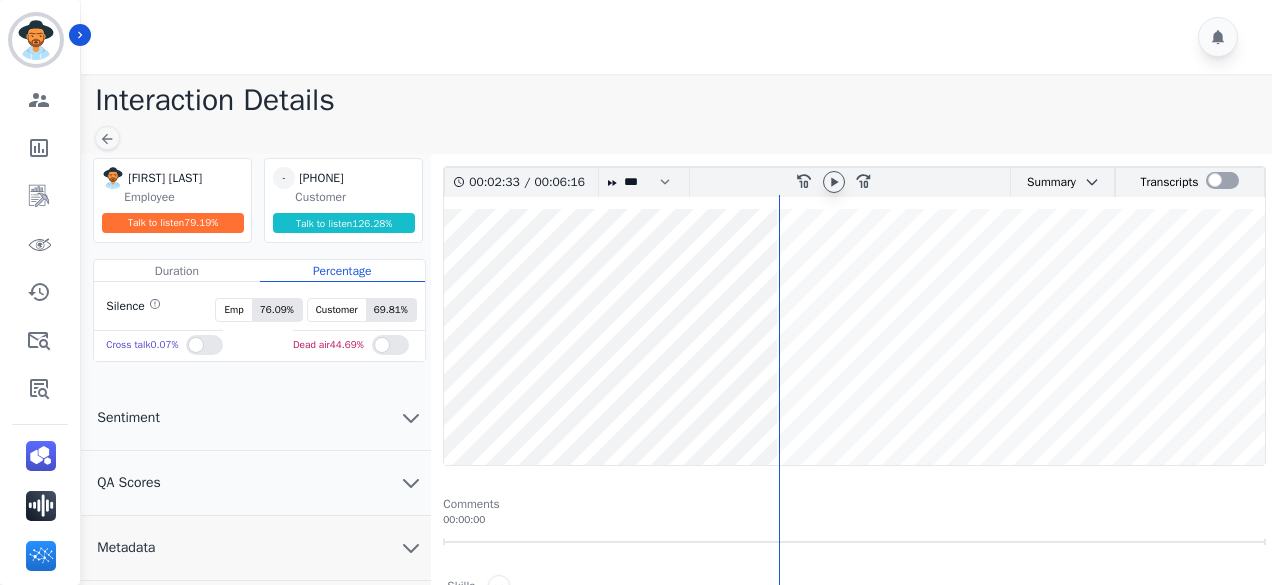 click 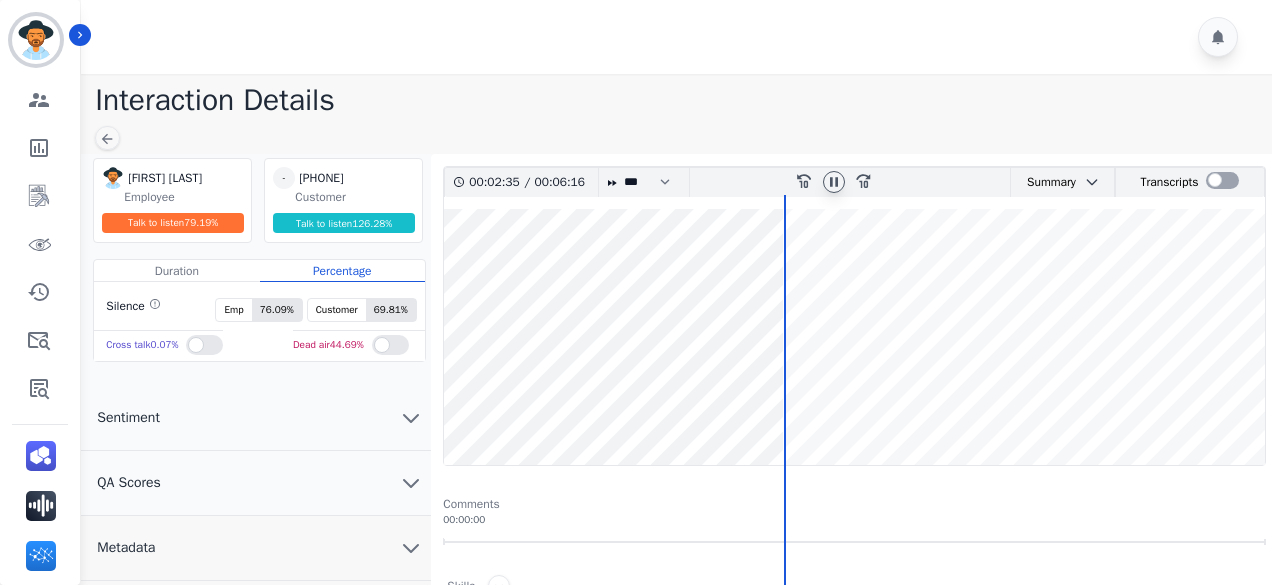 click at bounding box center (854, 337) 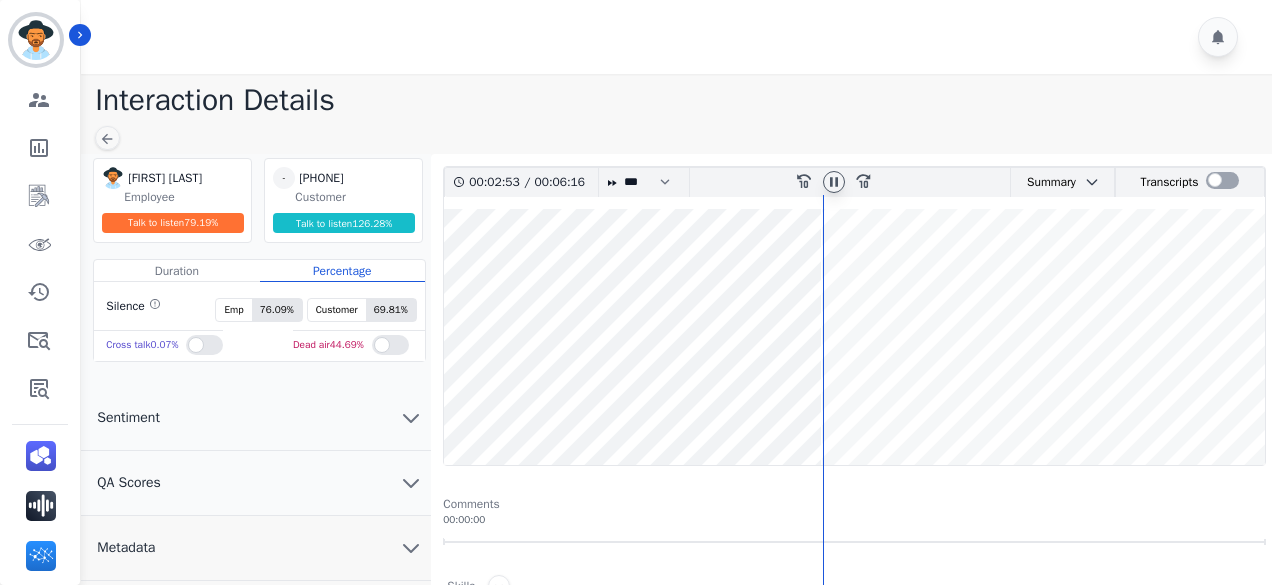 click at bounding box center (854, 337) 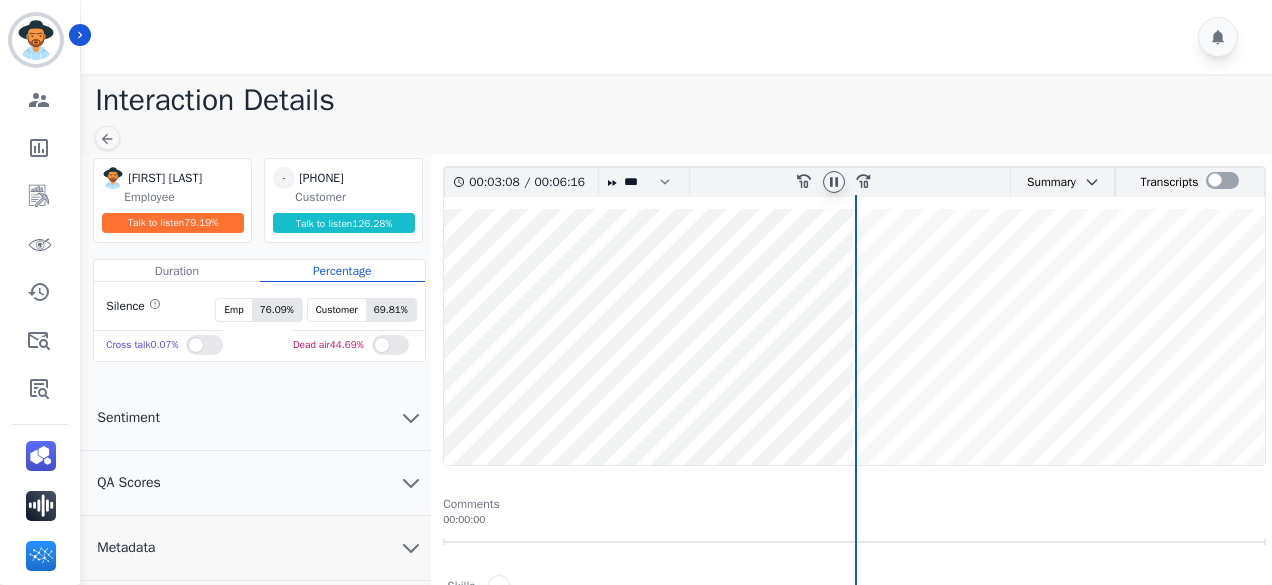 click at bounding box center [854, 337] 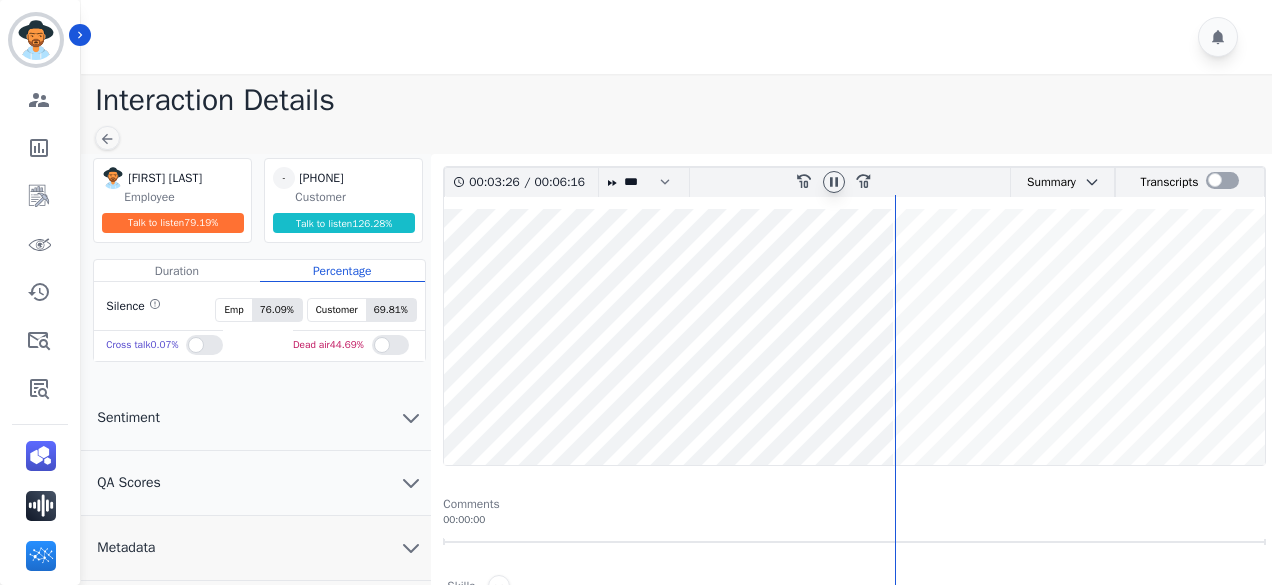 click at bounding box center [854, 337] 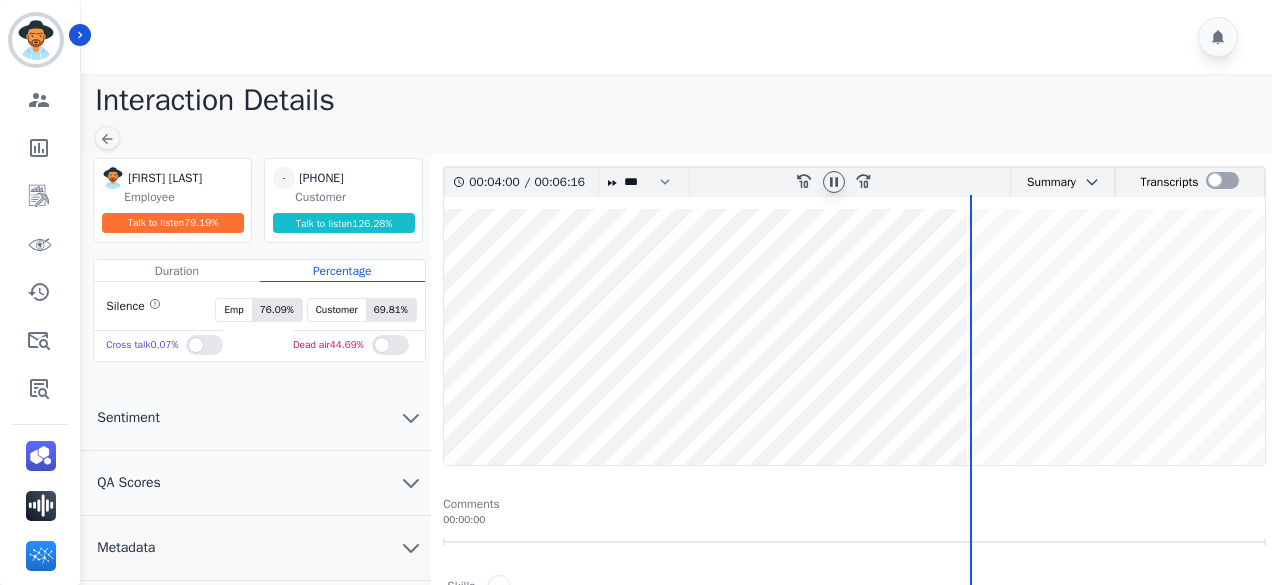 click at bounding box center (854, 337) 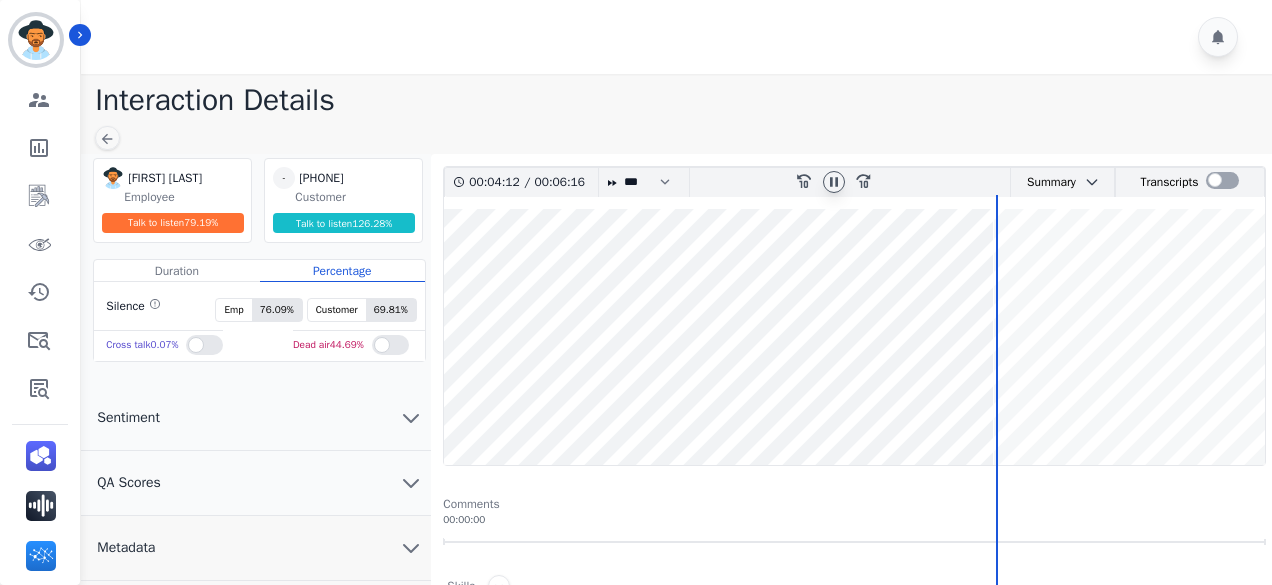 click at bounding box center [854, 337] 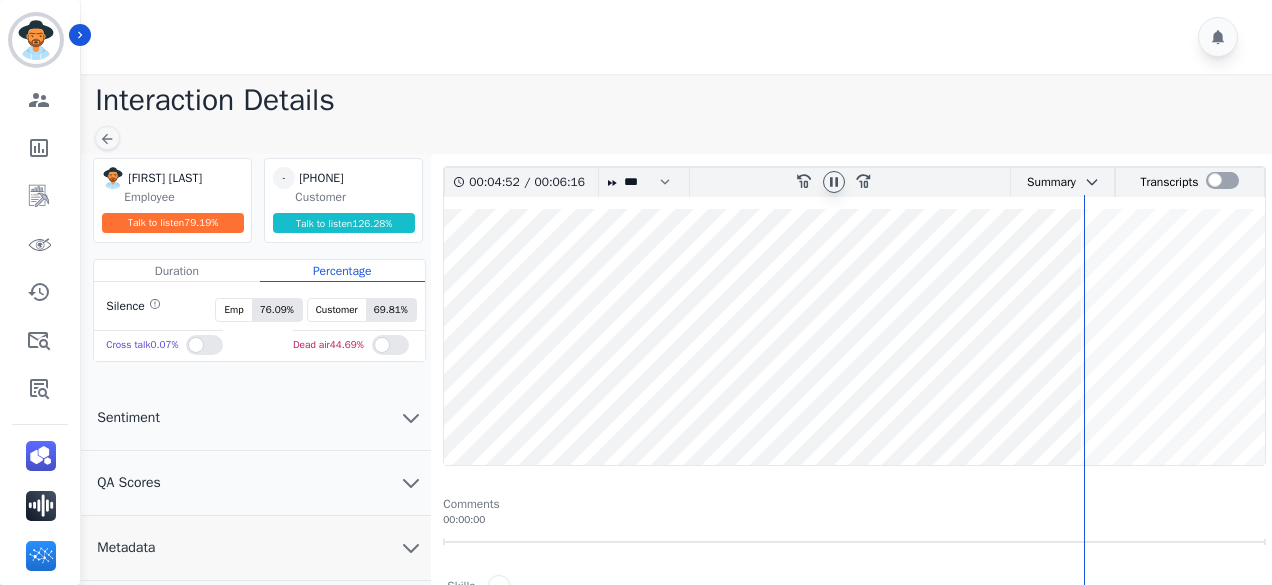 click at bounding box center [854, 337] 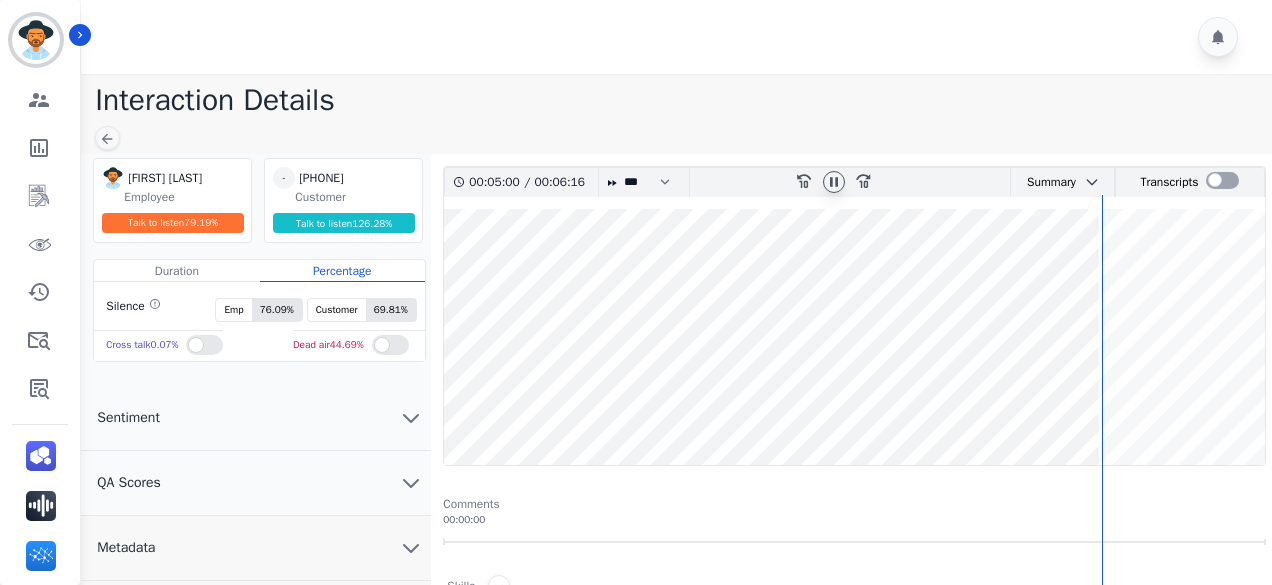 click at bounding box center [854, 337] 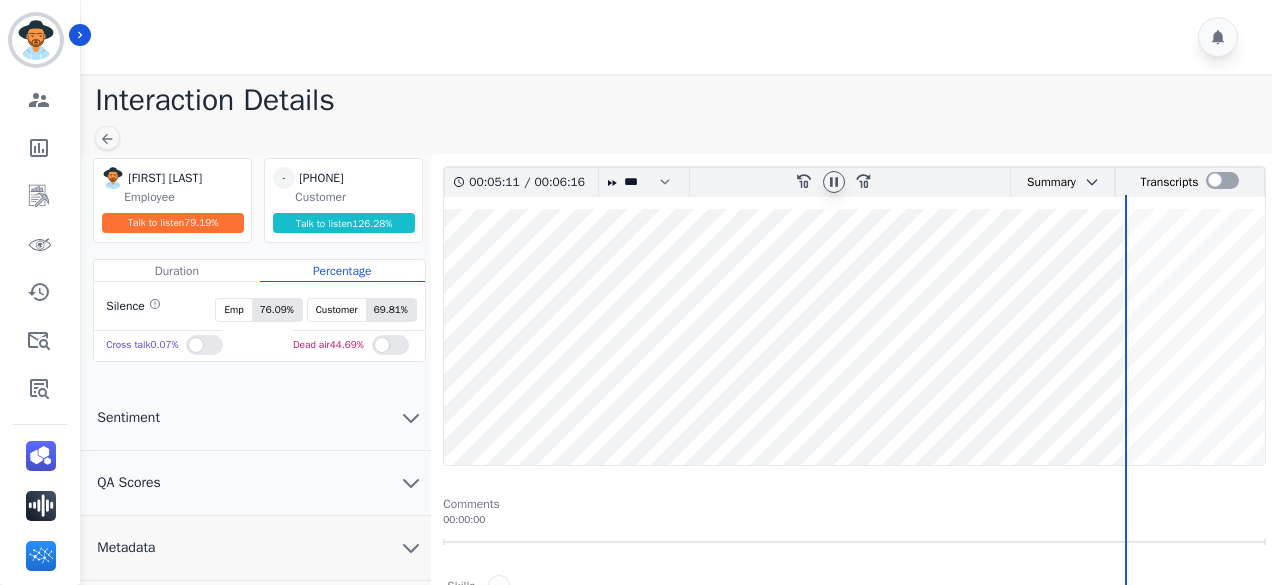 click at bounding box center (854, 337) 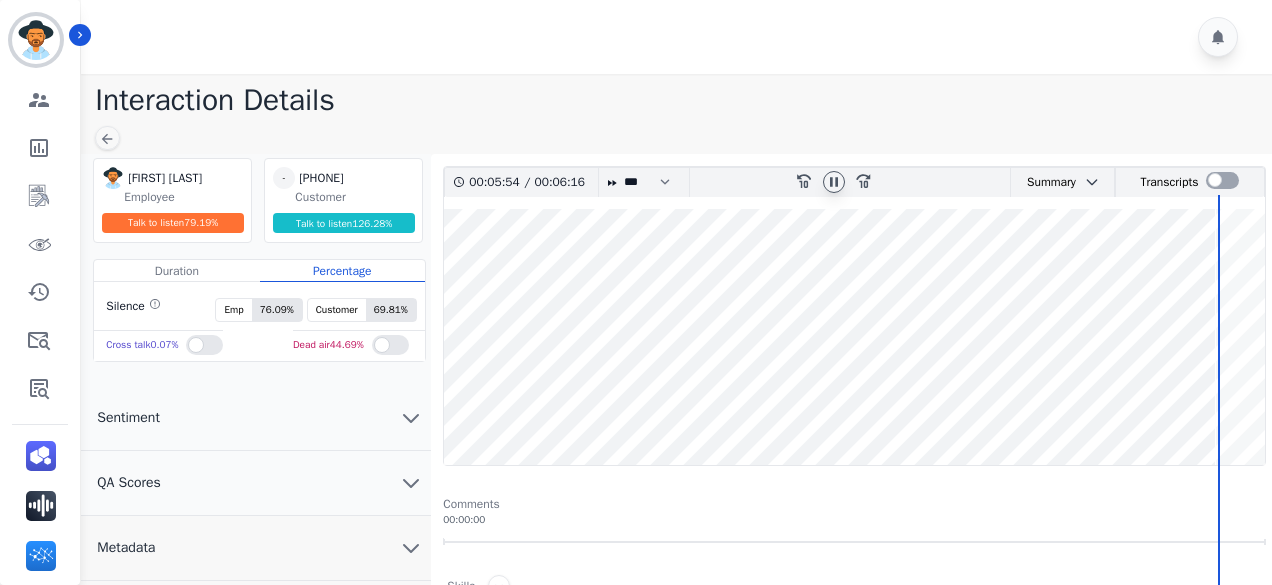 click at bounding box center [854, 337] 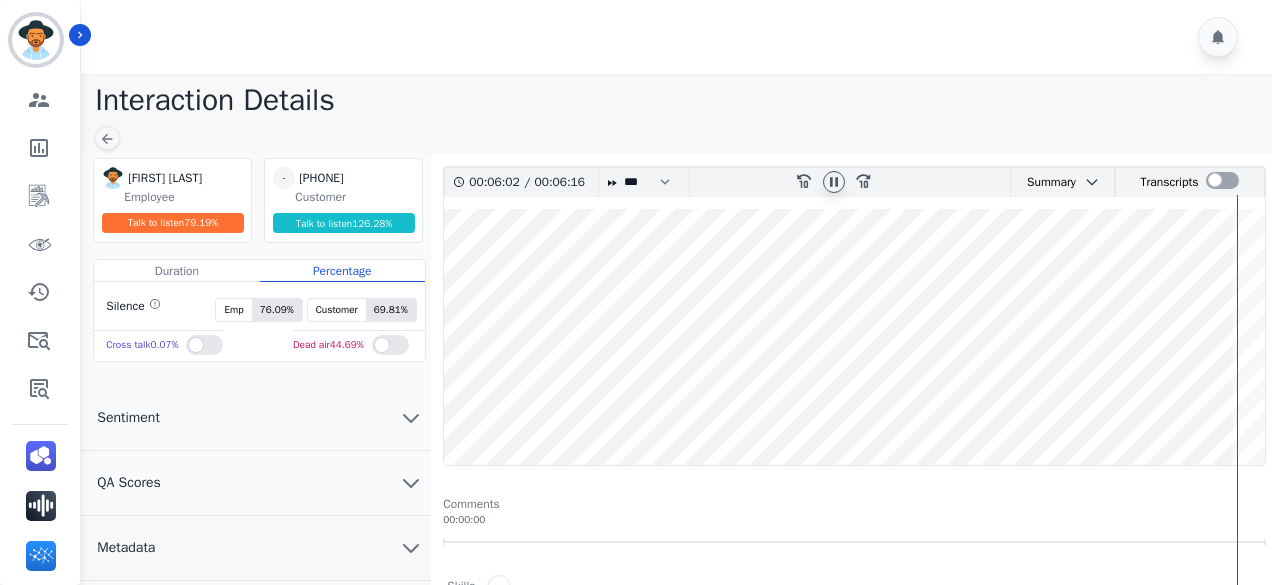 click at bounding box center (854, 337) 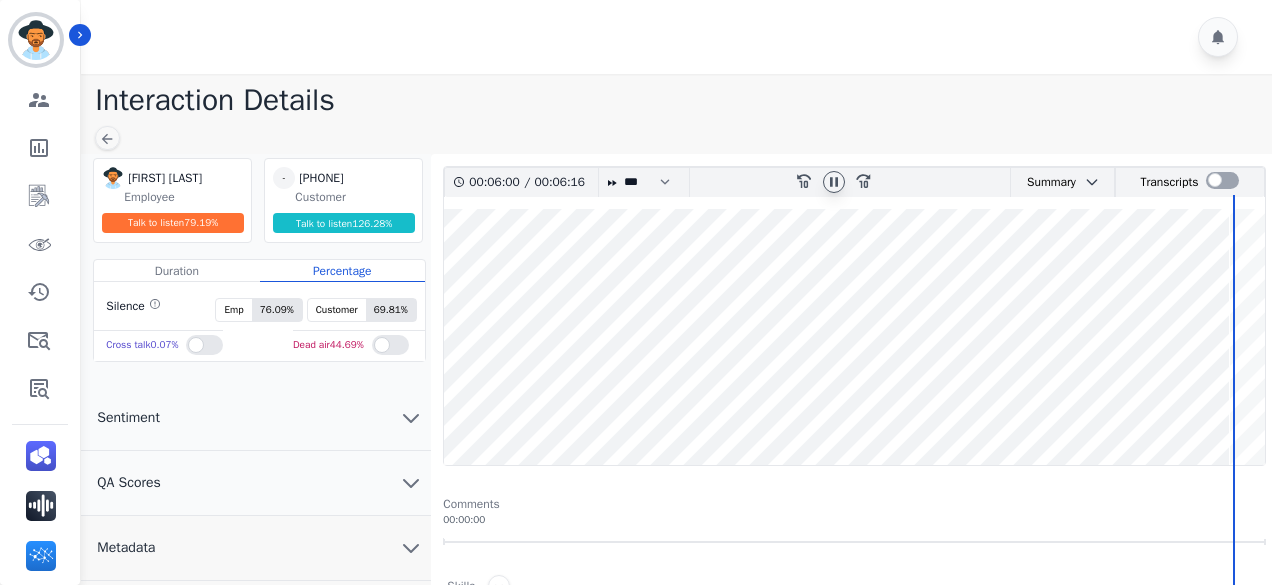 click 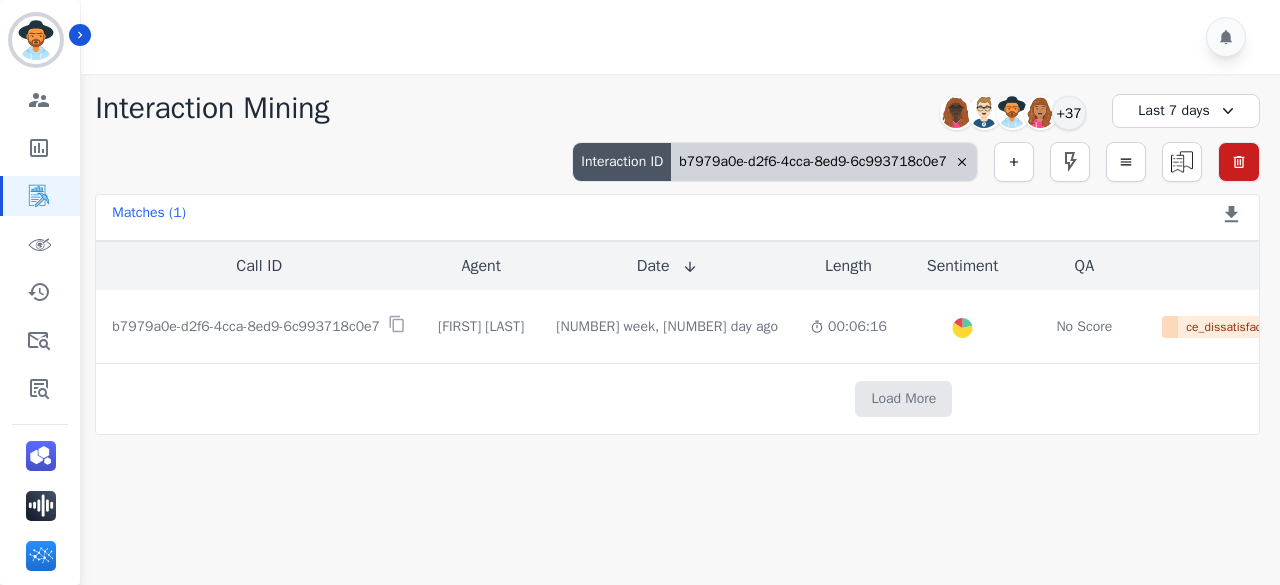 click on "b7979a0e-d2f6-4cca-8ed9-6c993718c0e7" at bounding box center [824, 162] 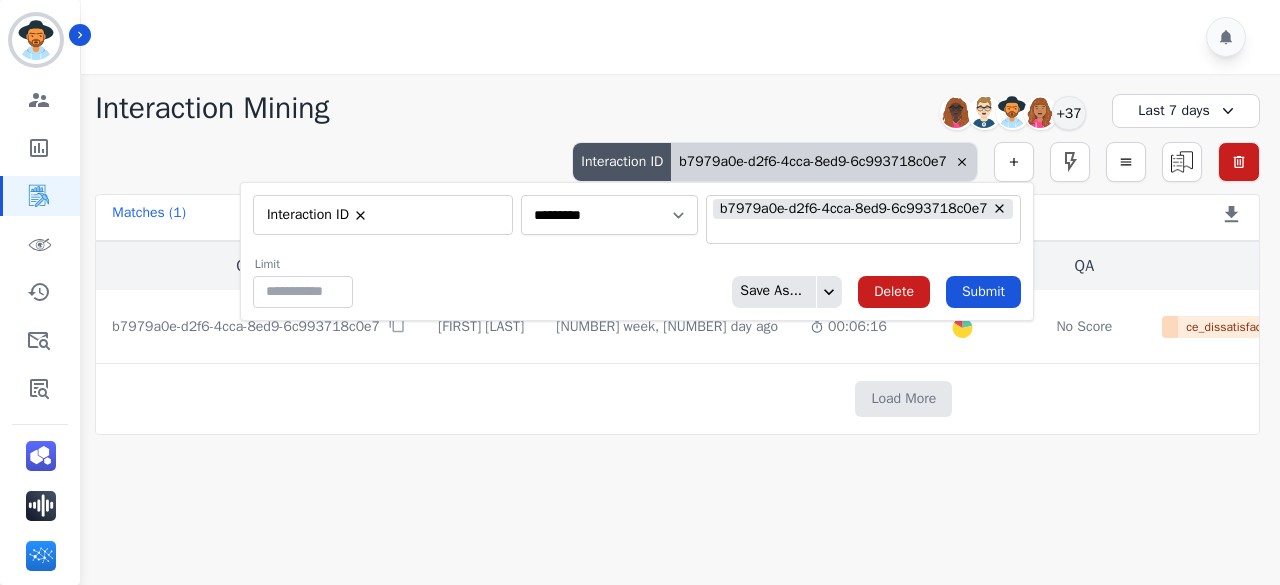 type on "**" 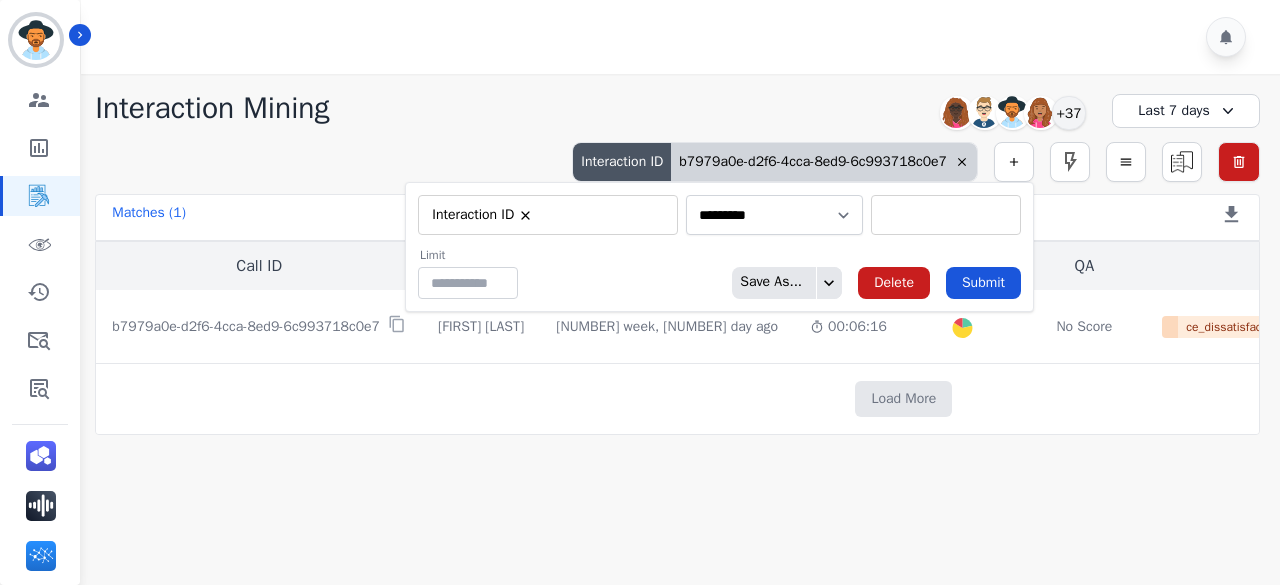 click at bounding box center (946, 215) 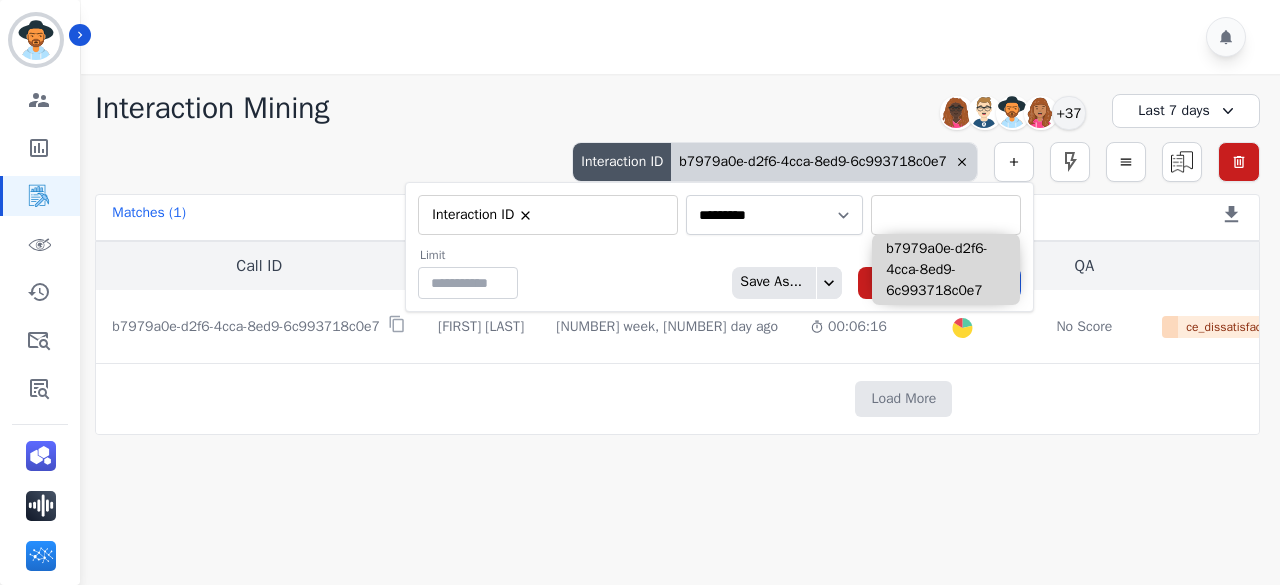 paste on "**********" 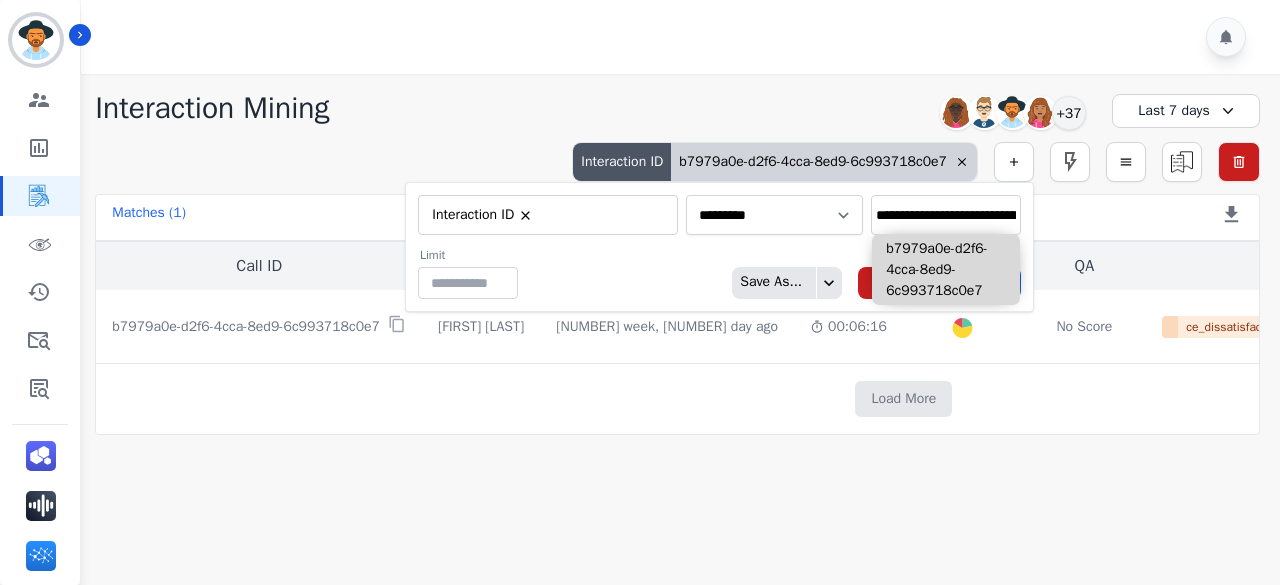 scroll, scrollTop: 0, scrollLeft: 86, axis: horizontal 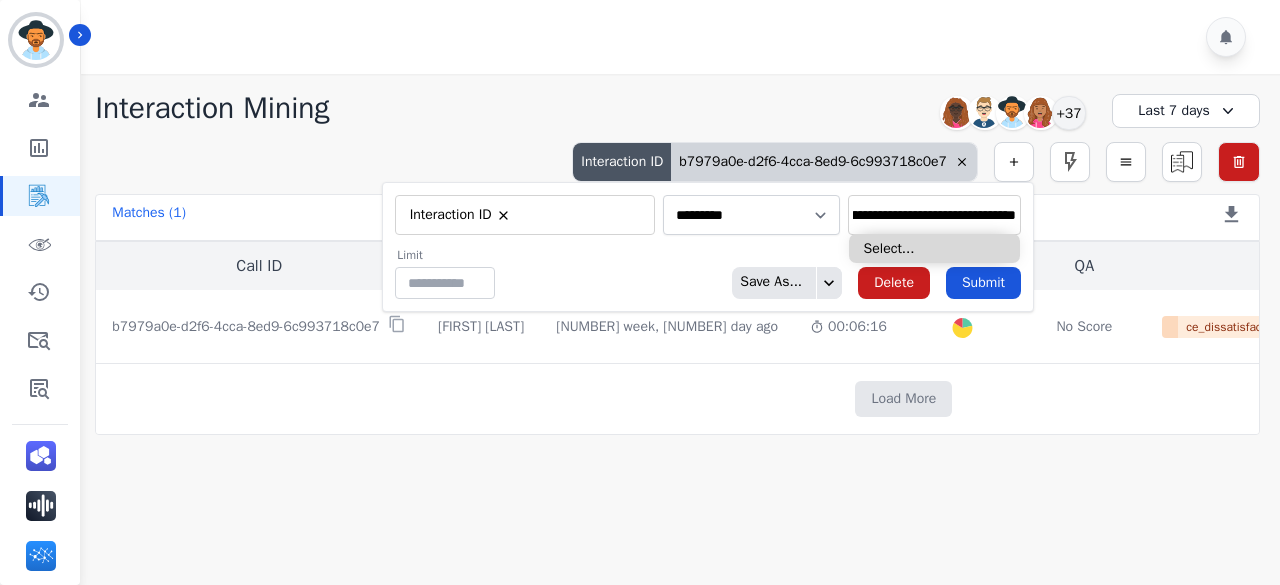 type on "**********" 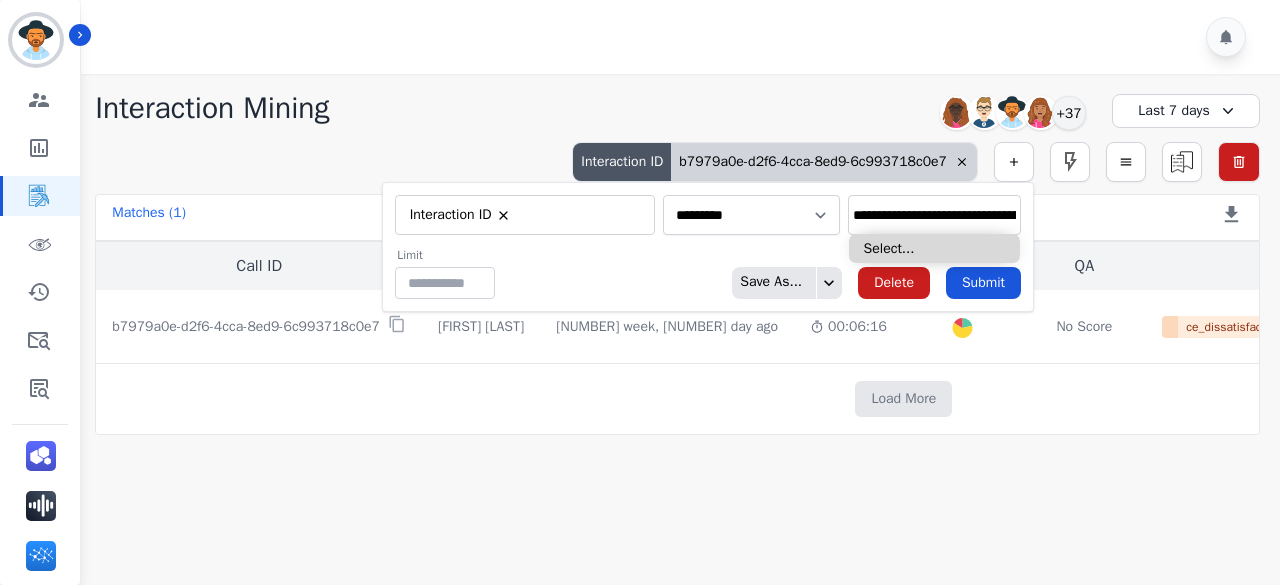 type on "**********" 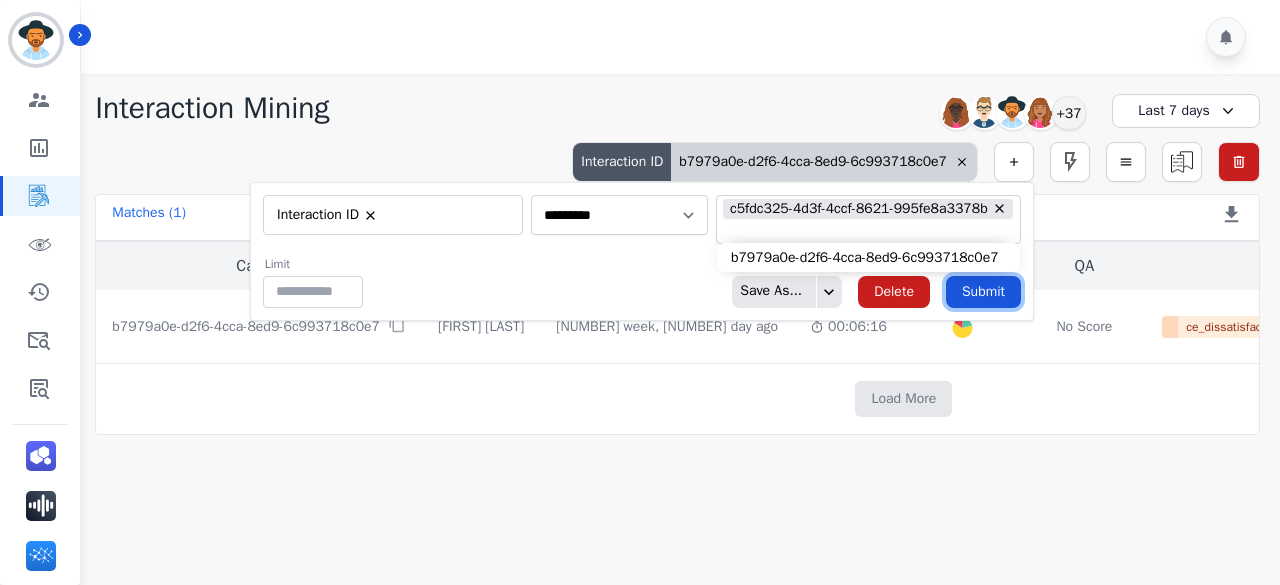 click on "Submit" at bounding box center (983, 292) 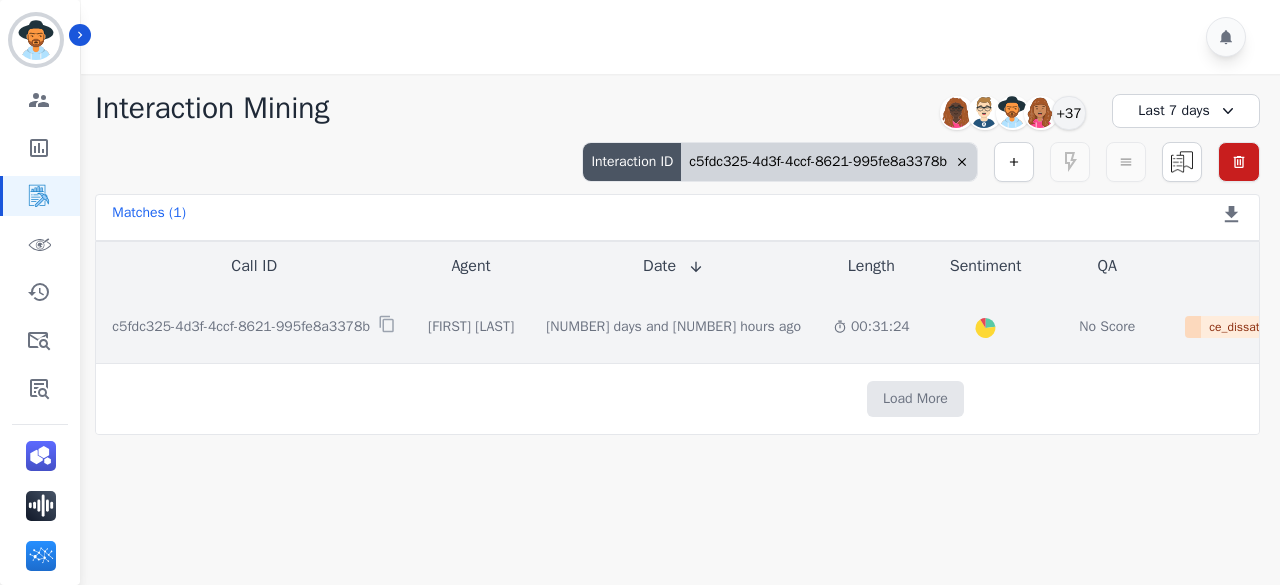 click on "Created with Highcharts 10.2.0   Overall   Positive:   23.2   ( 23.2 )%   Neutral:   68.1   ( 68.1 )%   Negative:   8.8   ( 8.8 )%" at bounding box center [986, 326] 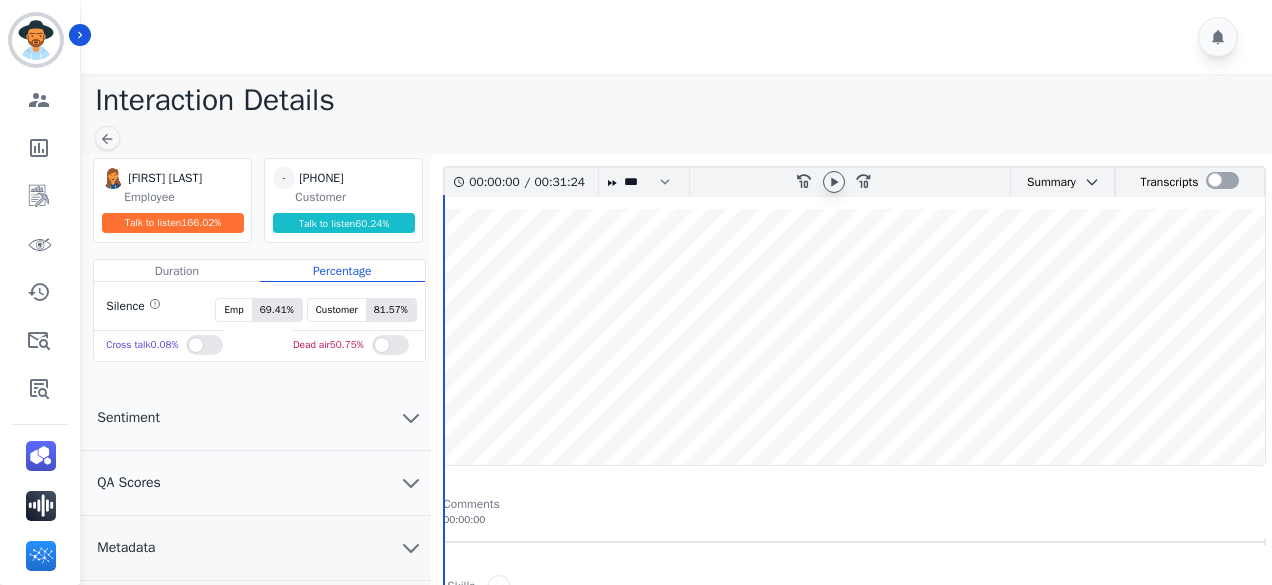 click 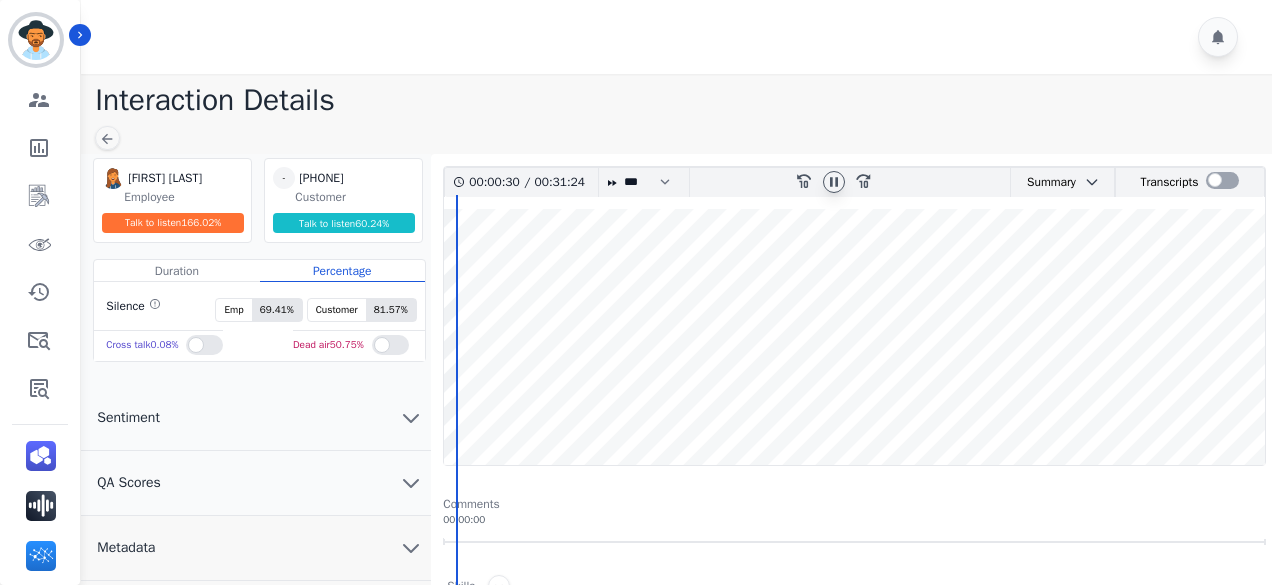 click at bounding box center (854, 337) 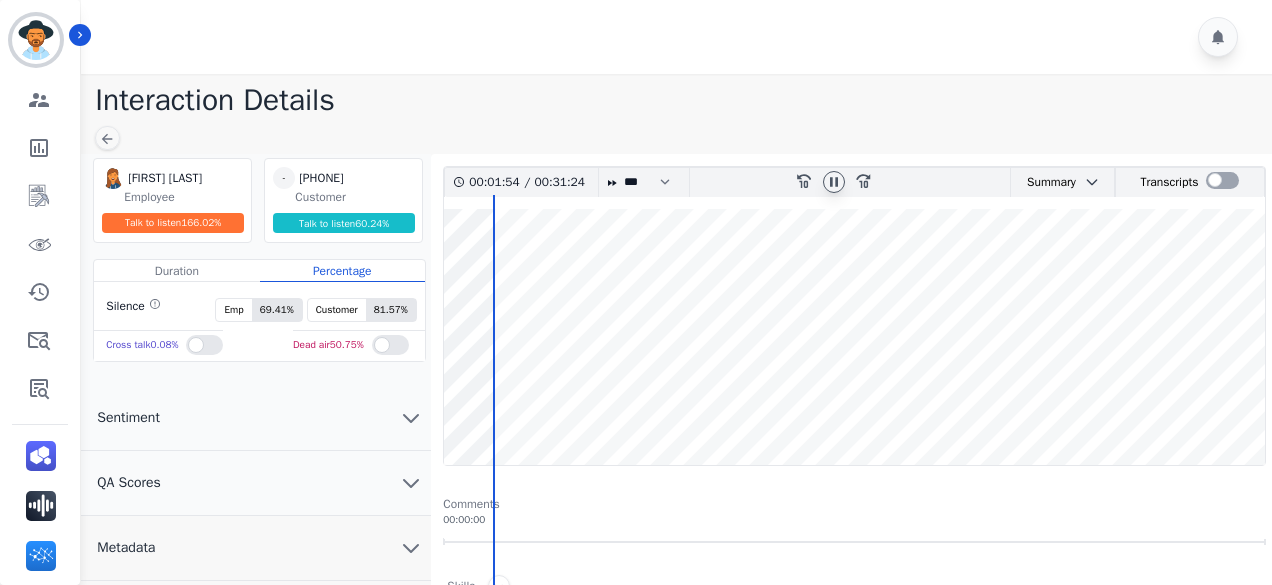 click at bounding box center [854, 337] 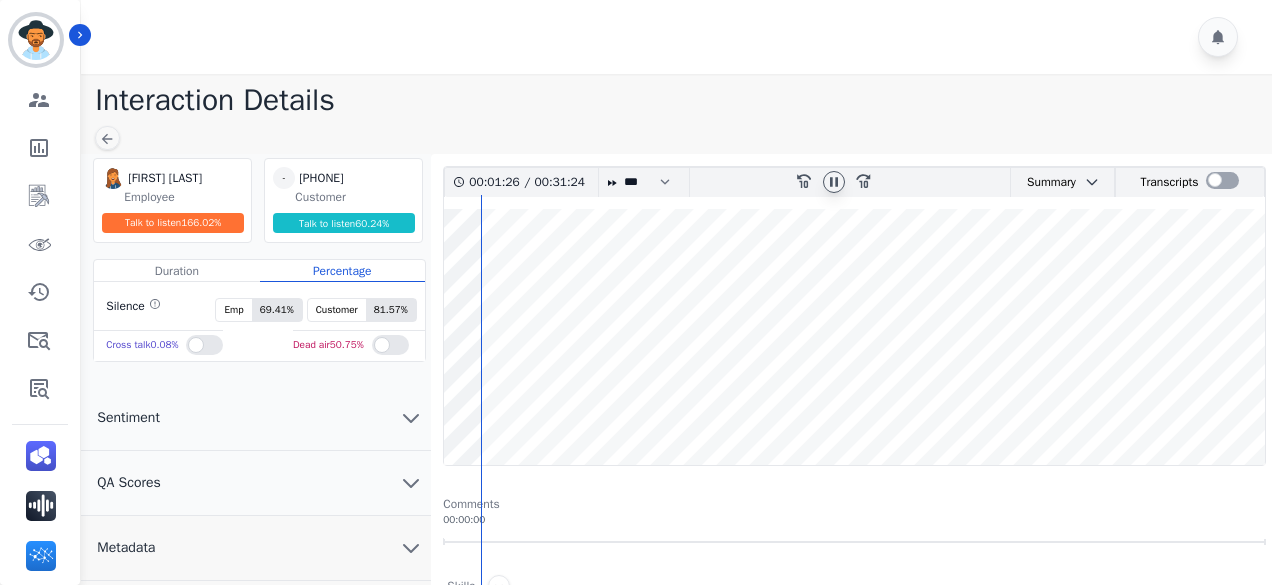 click at bounding box center [854, 337] 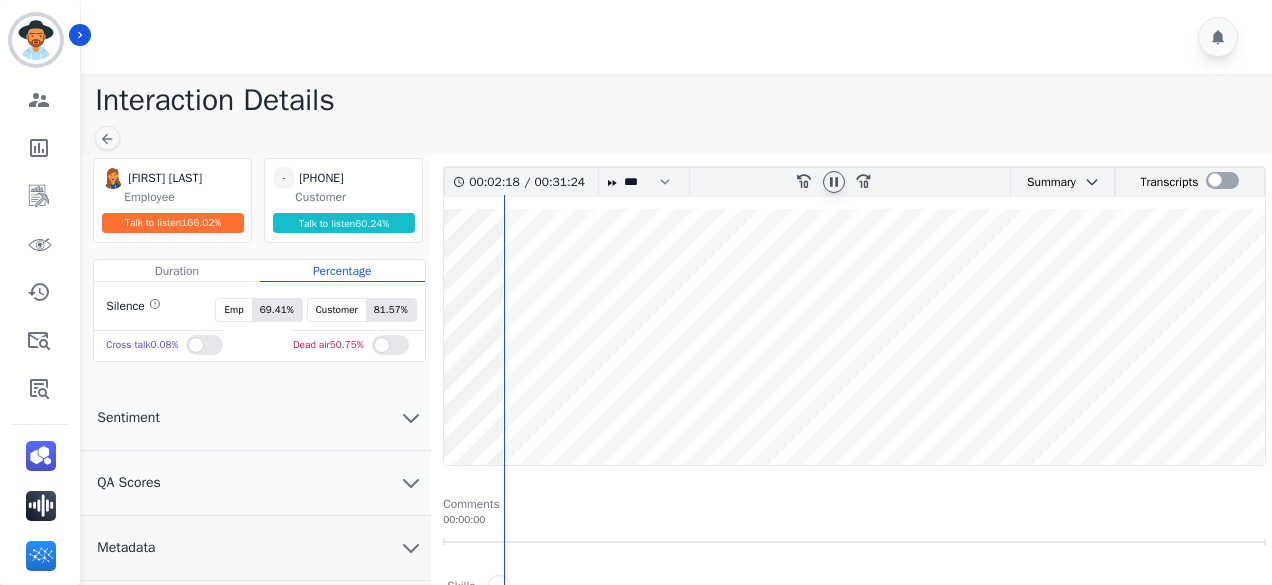 click at bounding box center [854, 337] 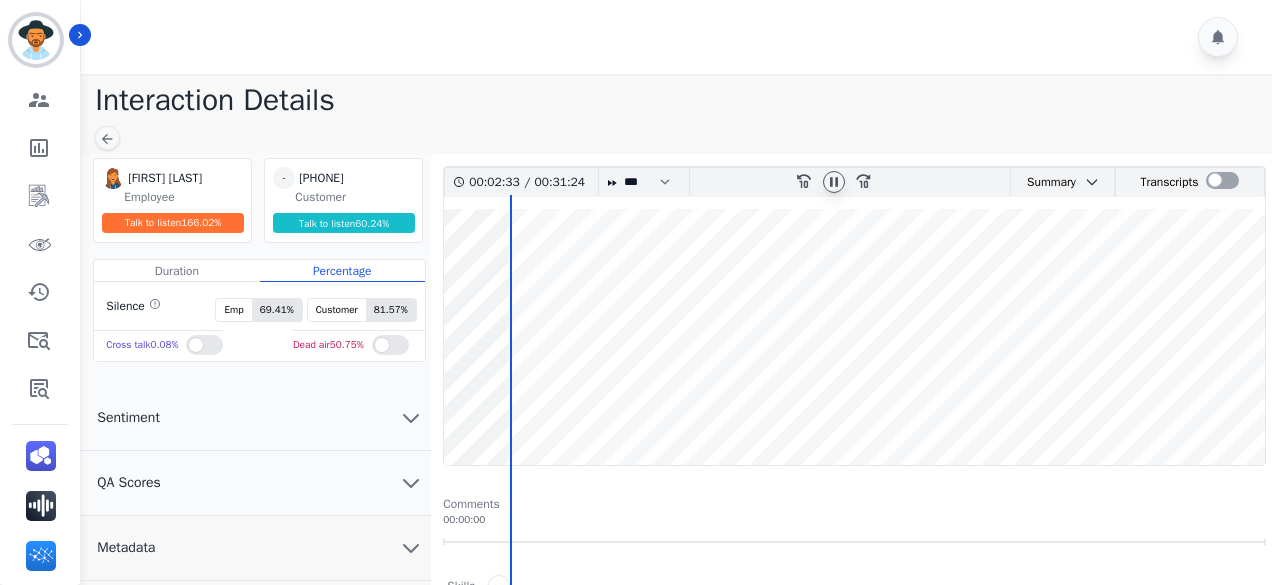 click at bounding box center (854, 337) 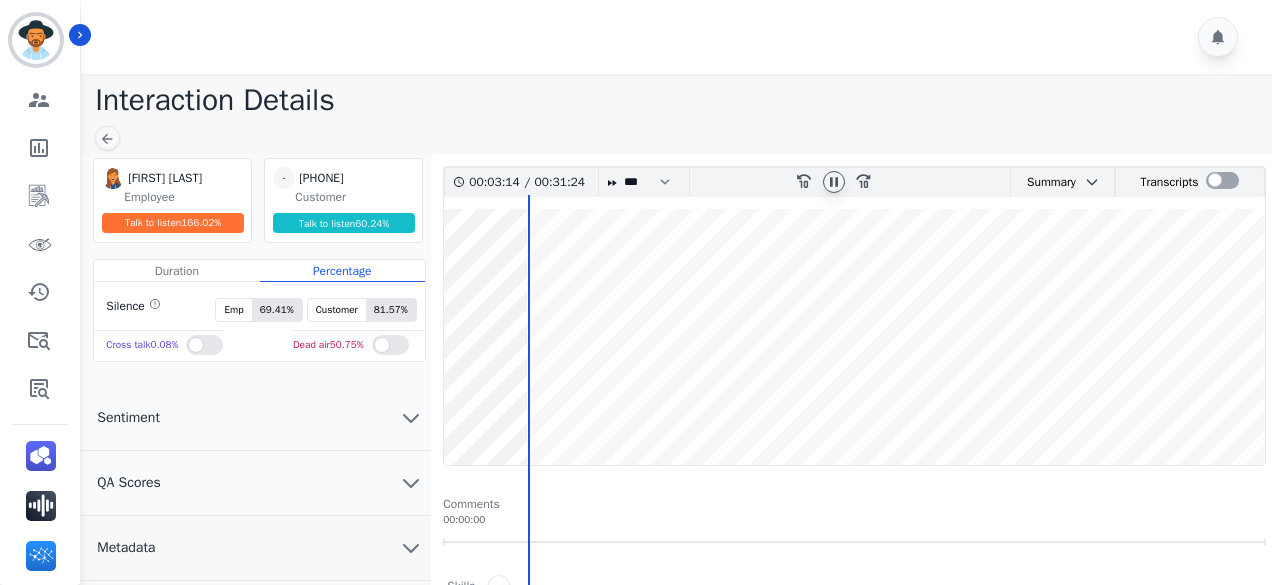 click at bounding box center (854, 337) 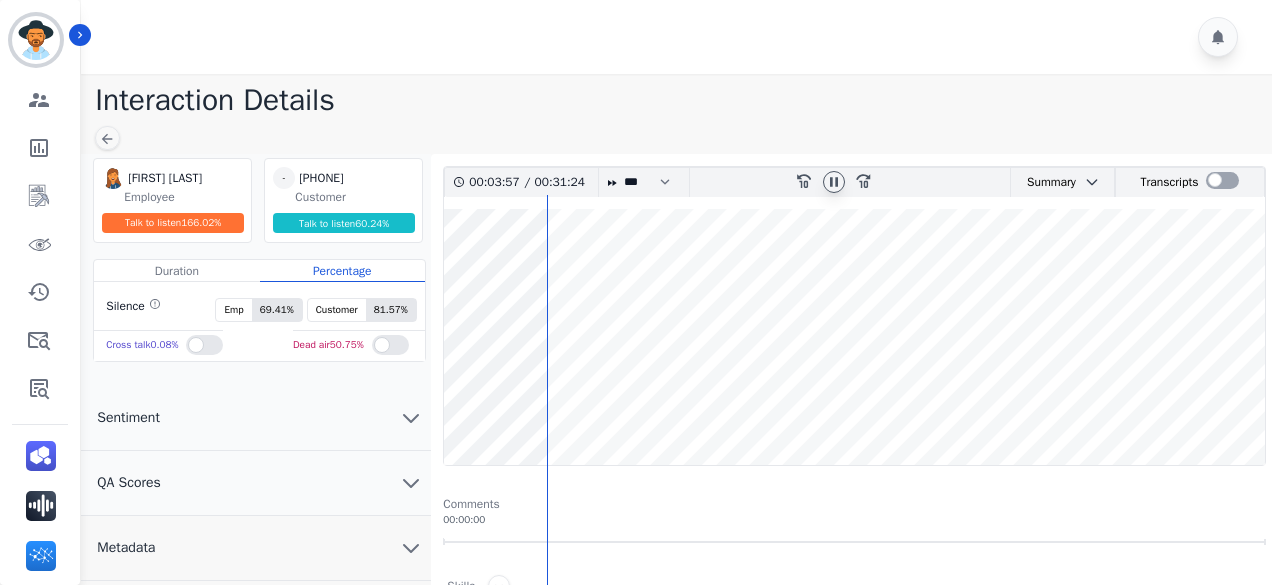 click at bounding box center [854, 337] 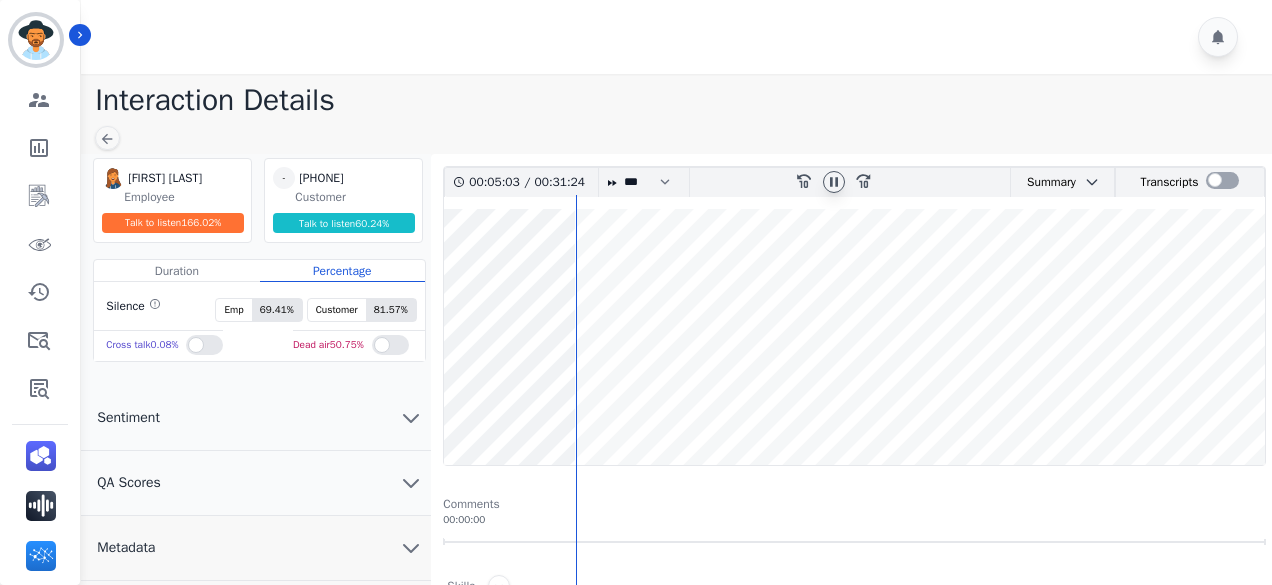 click at bounding box center (854, 337) 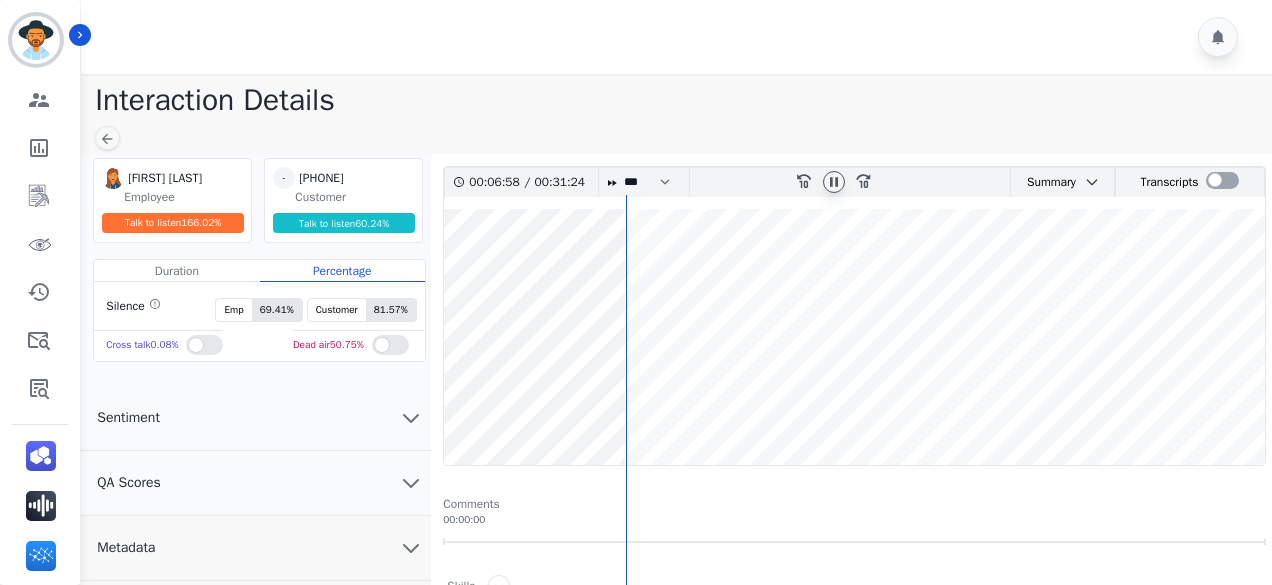 click at bounding box center (854, 337) 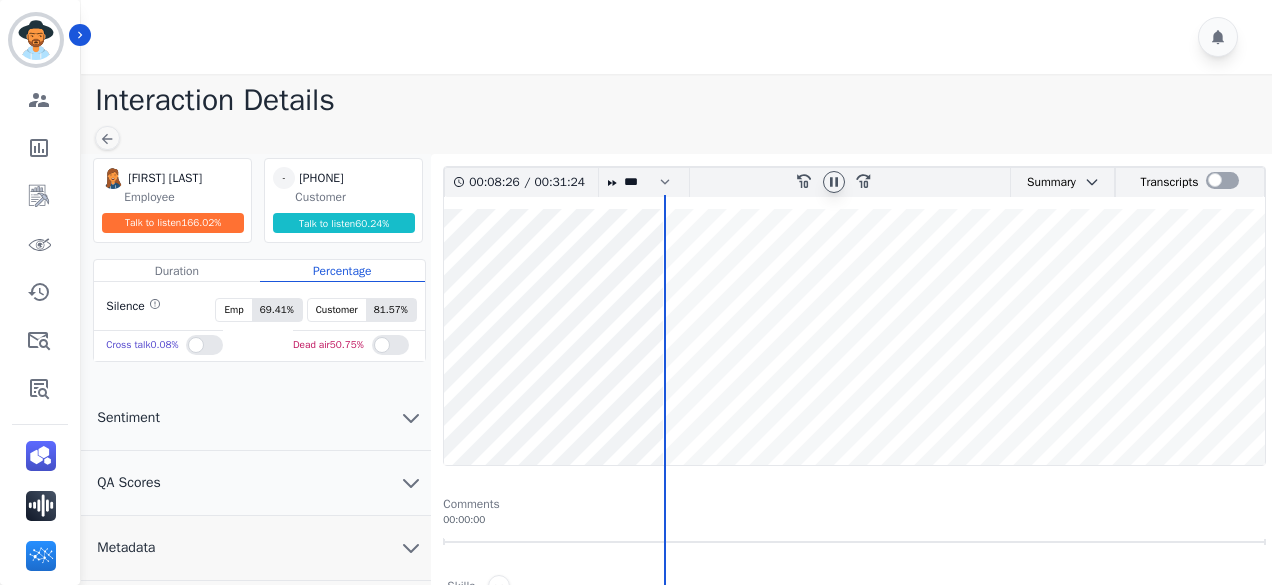 click at bounding box center [854, 337] 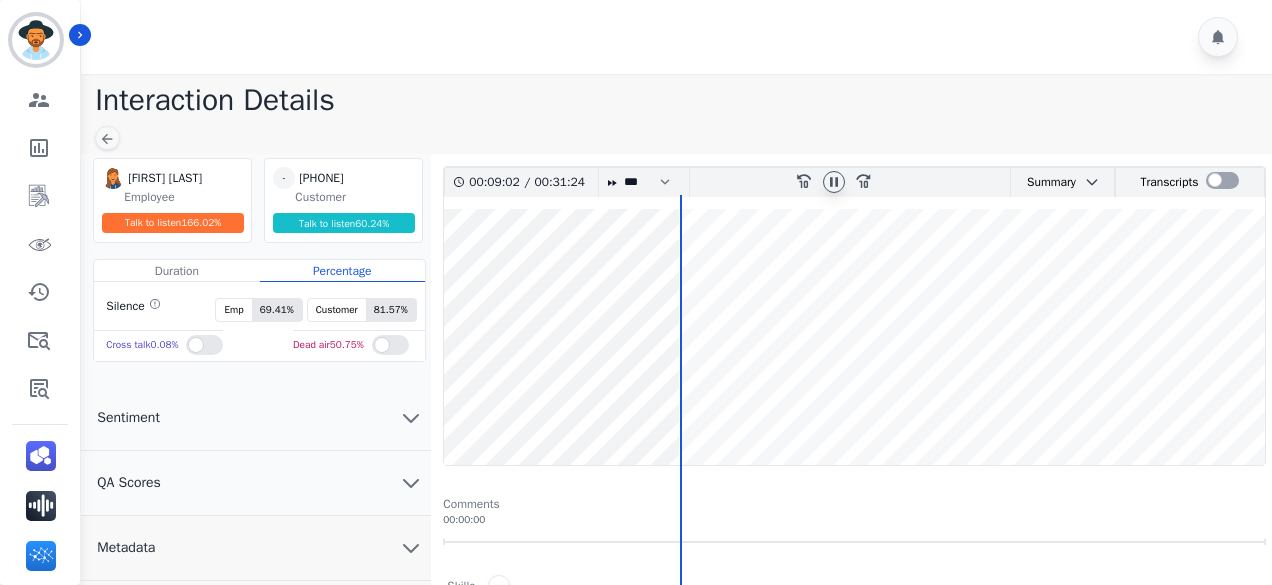click at bounding box center [854, 337] 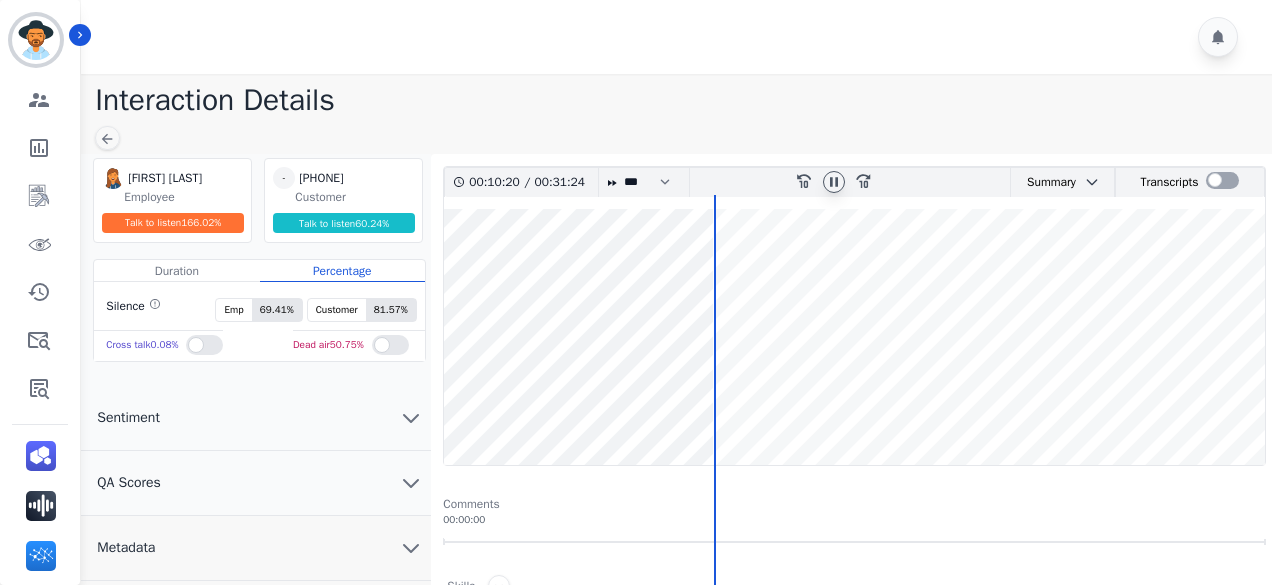 click at bounding box center (854, 337) 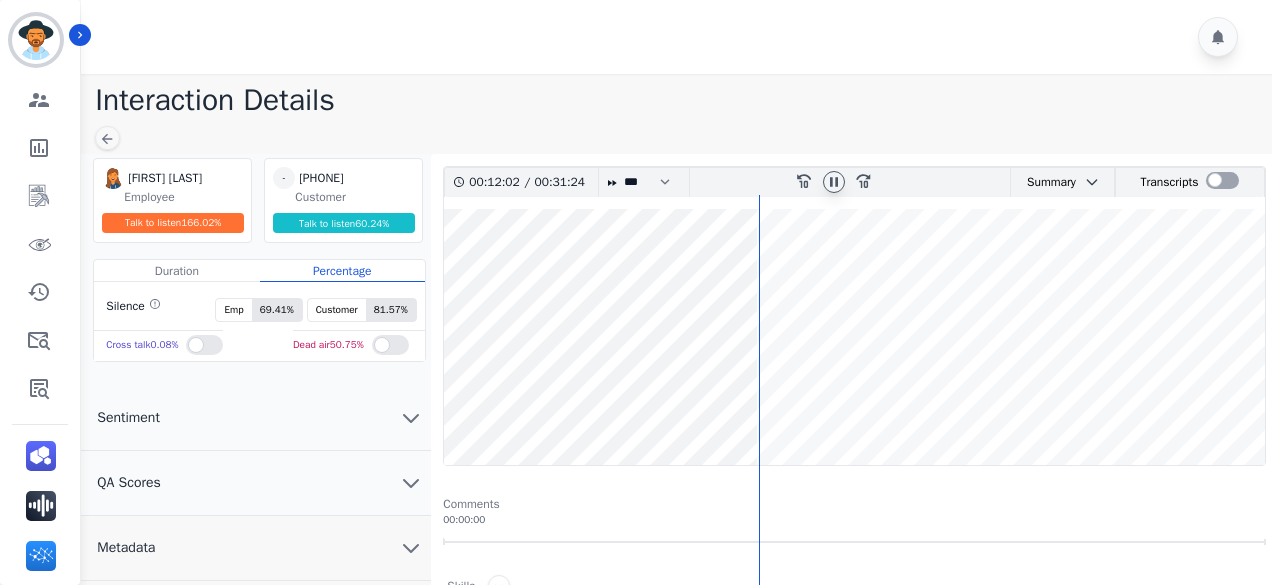 click at bounding box center (854, 337) 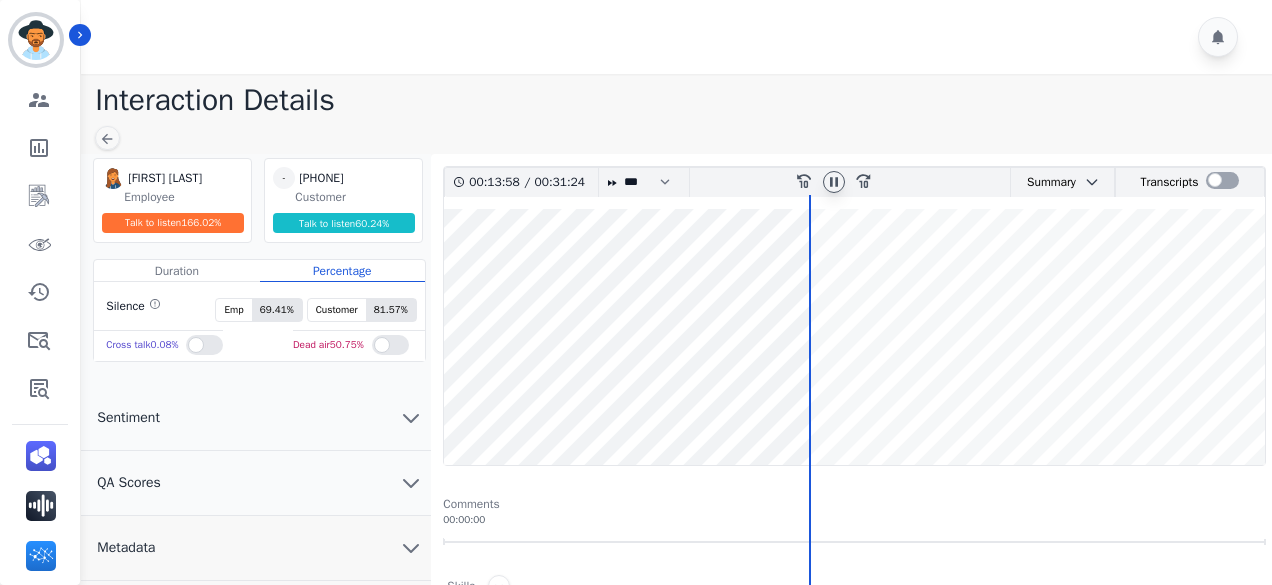 click at bounding box center (854, 337) 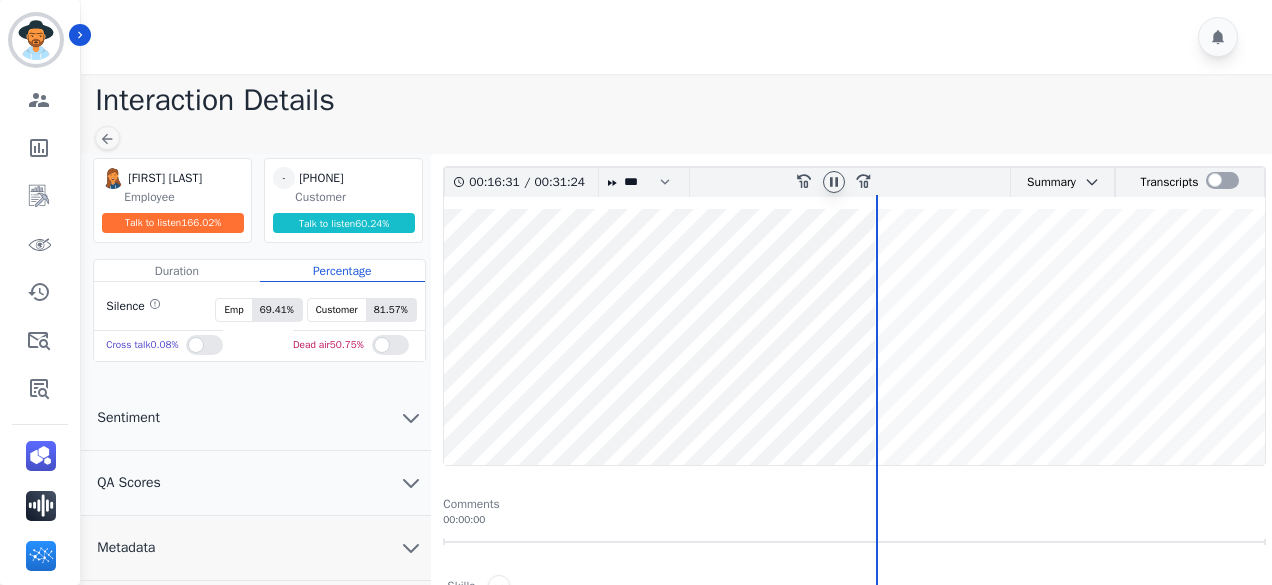 click at bounding box center [854, 337] 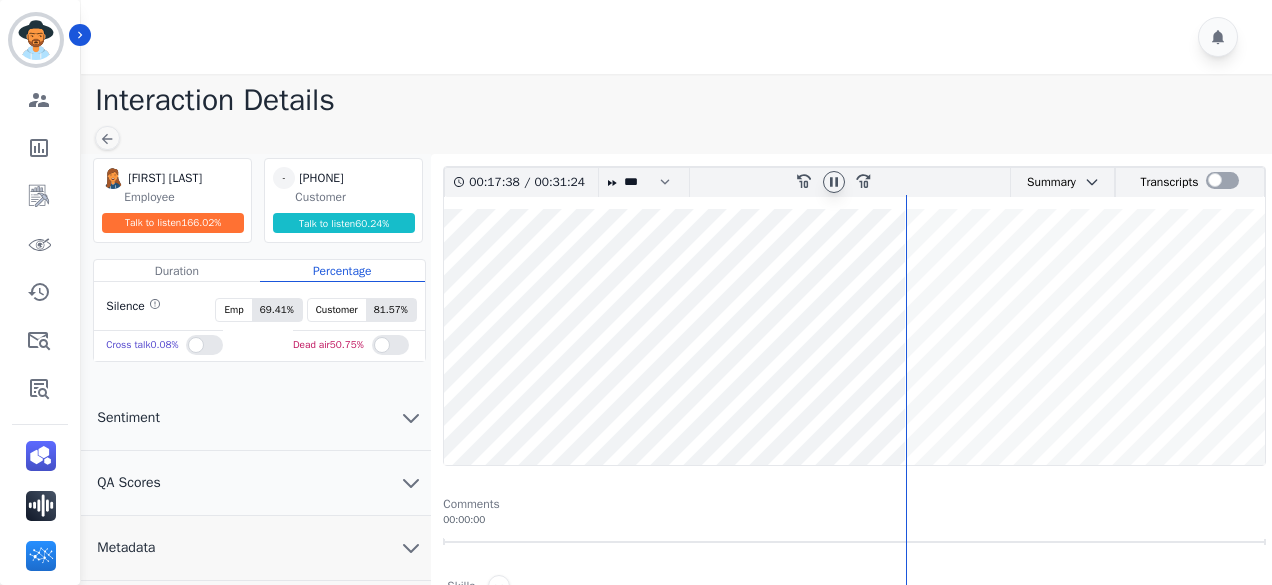 click at bounding box center [854, 337] 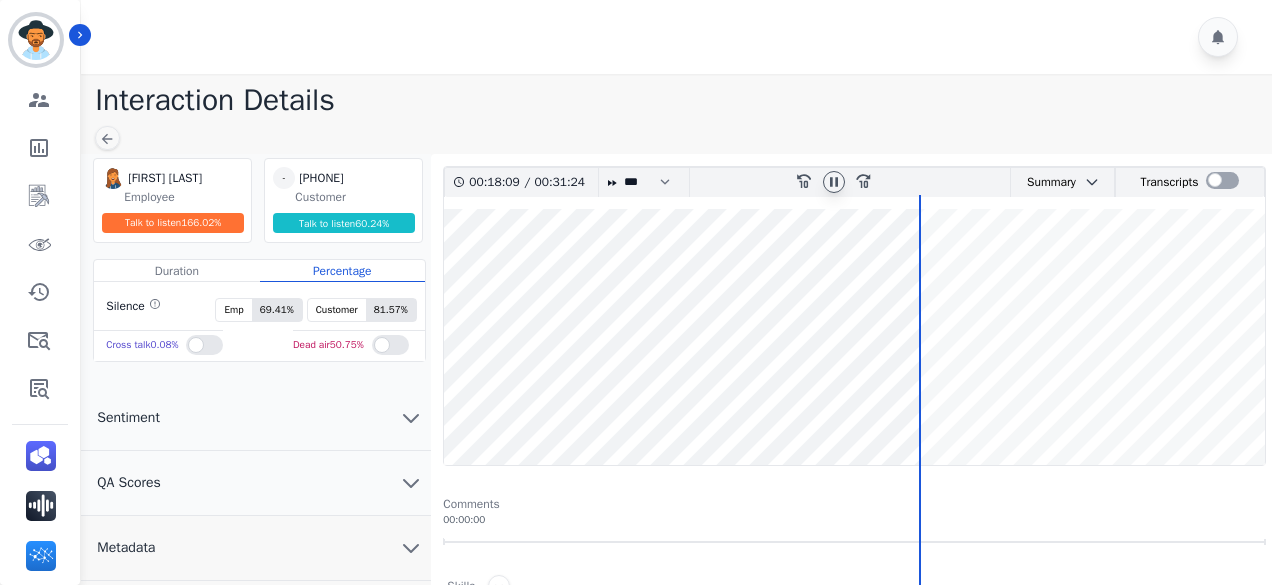 click at bounding box center (854, 337) 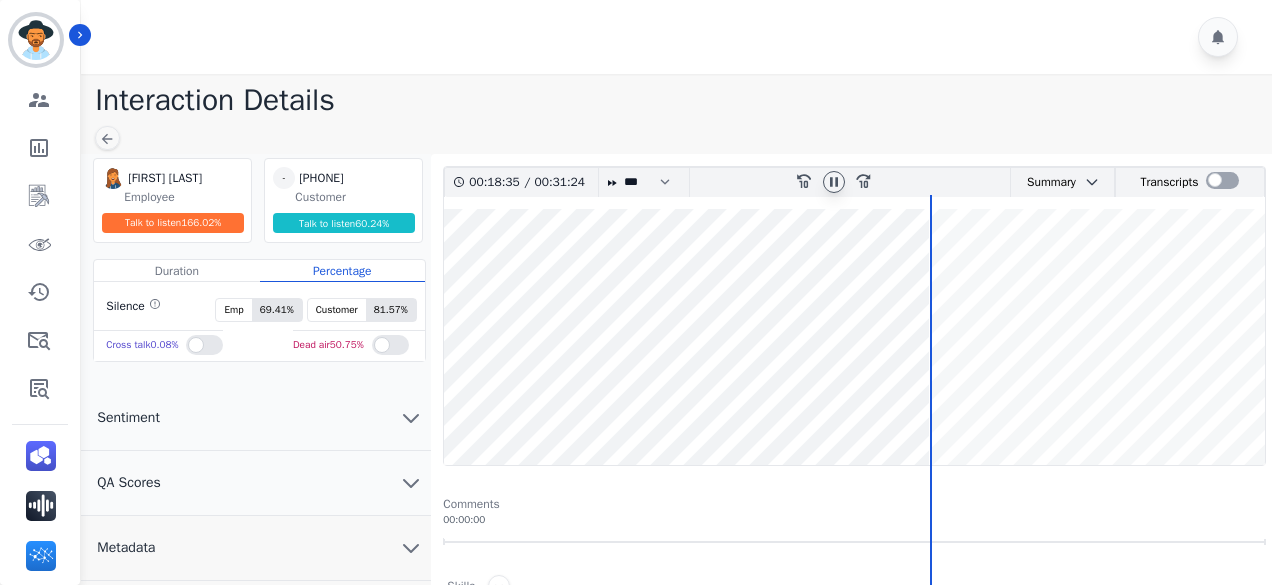 click at bounding box center [854, 337] 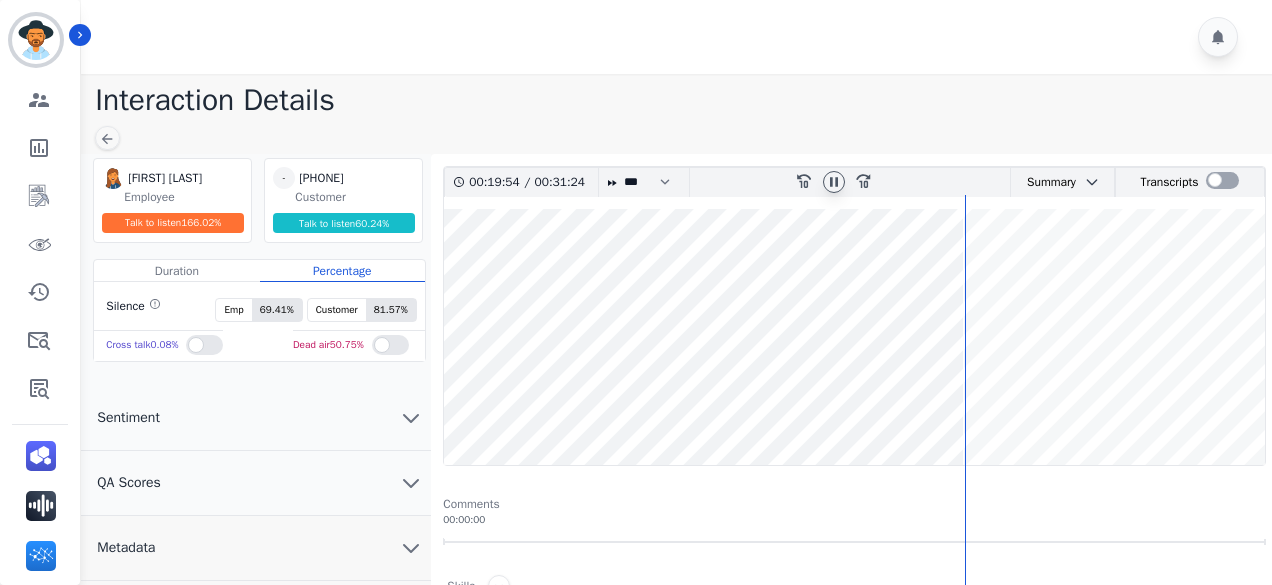 click at bounding box center (854, 337) 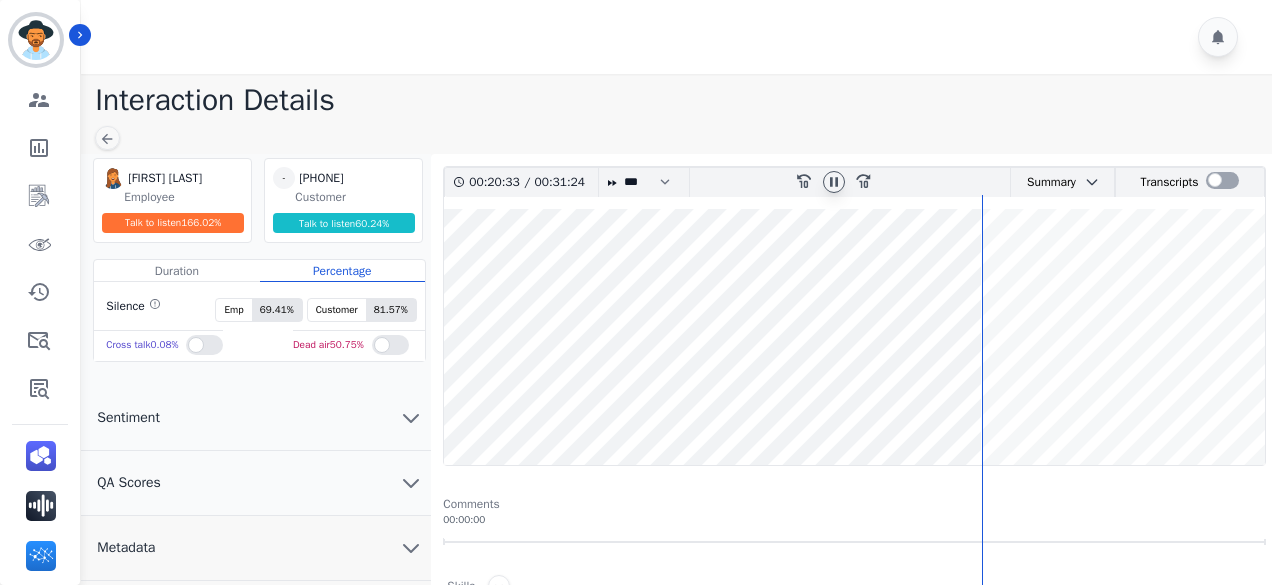 click at bounding box center (854, 337) 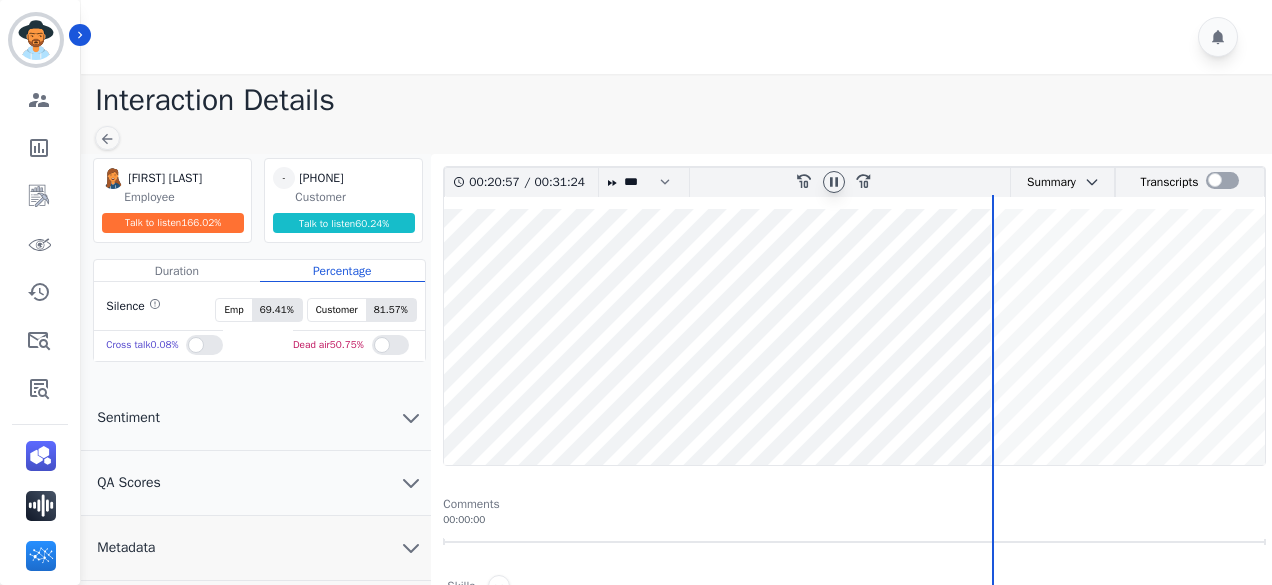 click at bounding box center [854, 337] 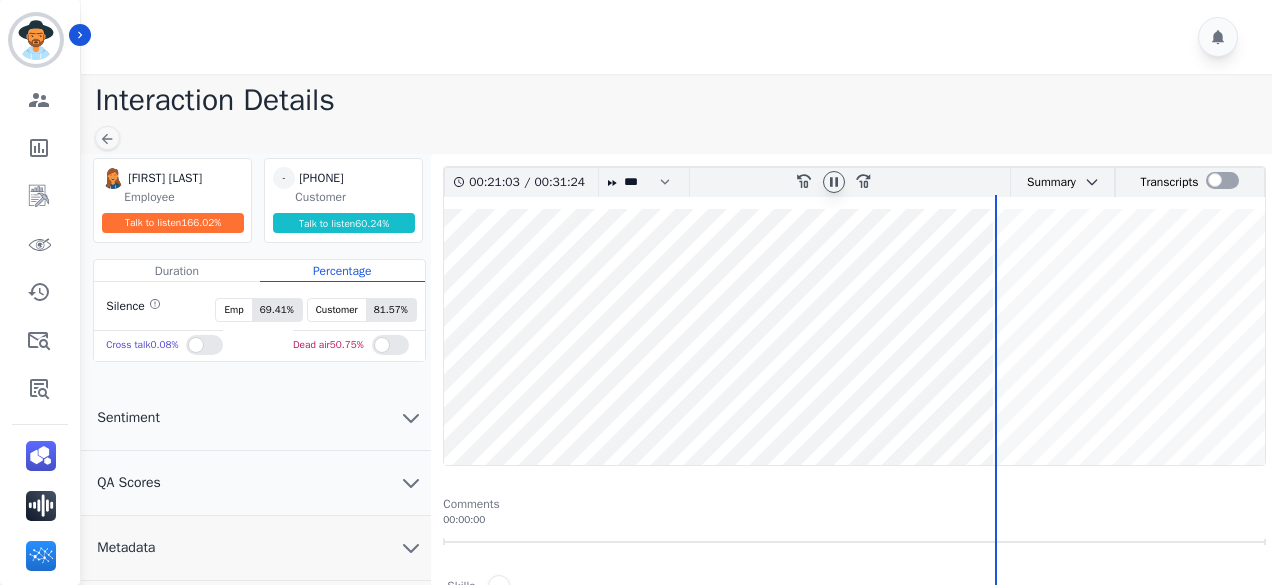 click at bounding box center [854, 337] 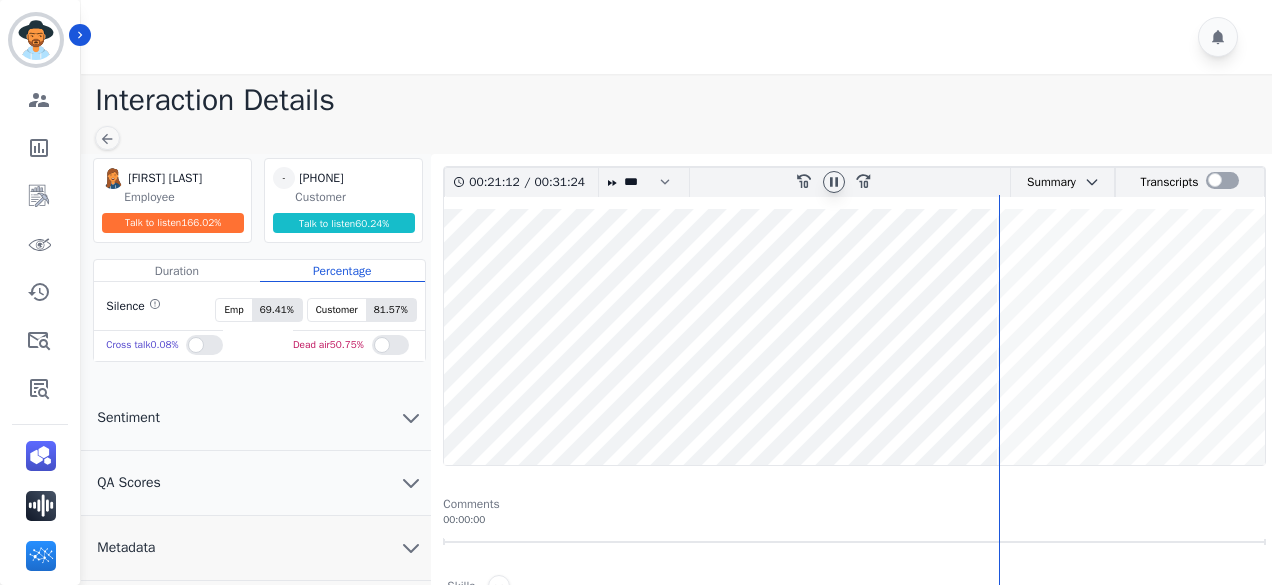 click at bounding box center (854, 337) 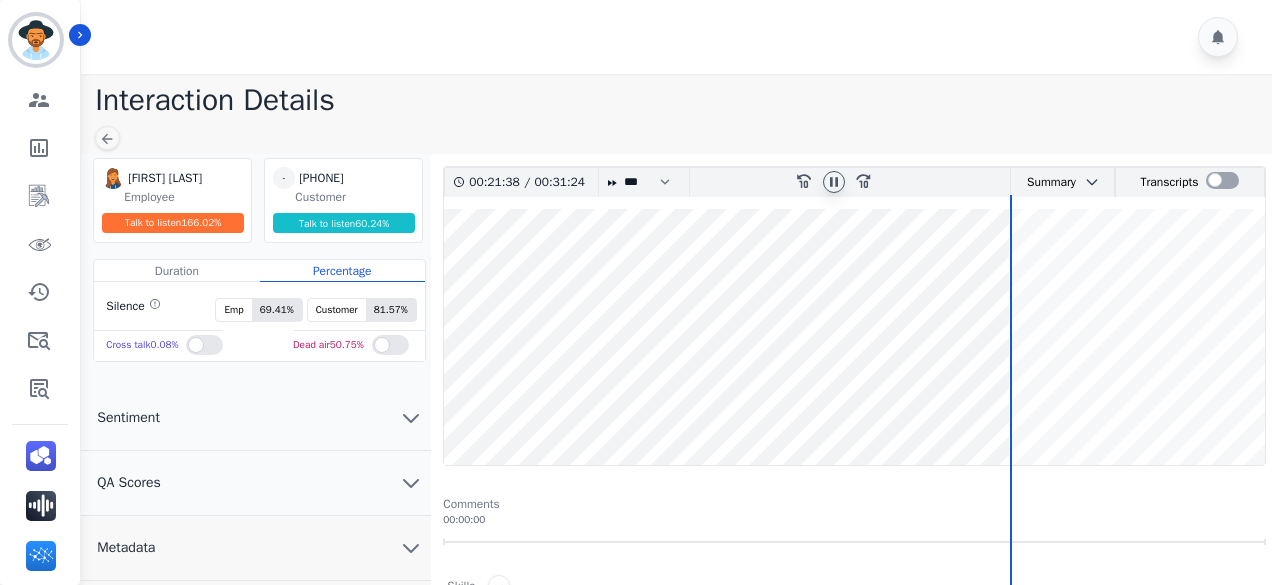 click at bounding box center [1011, 487] 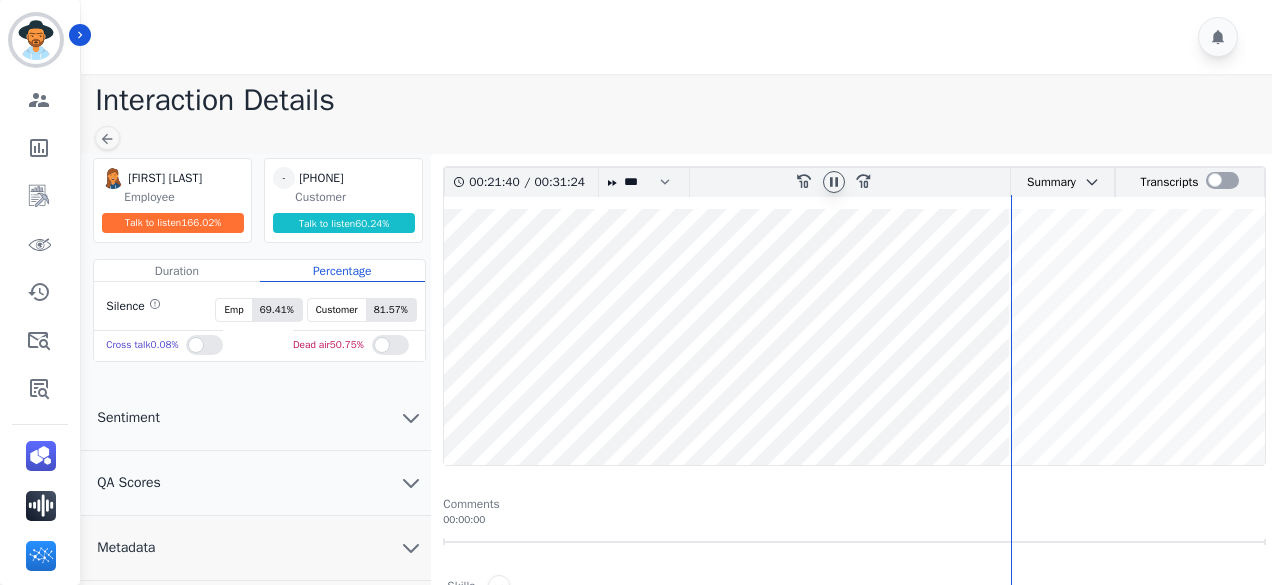 click at bounding box center [854, 337] 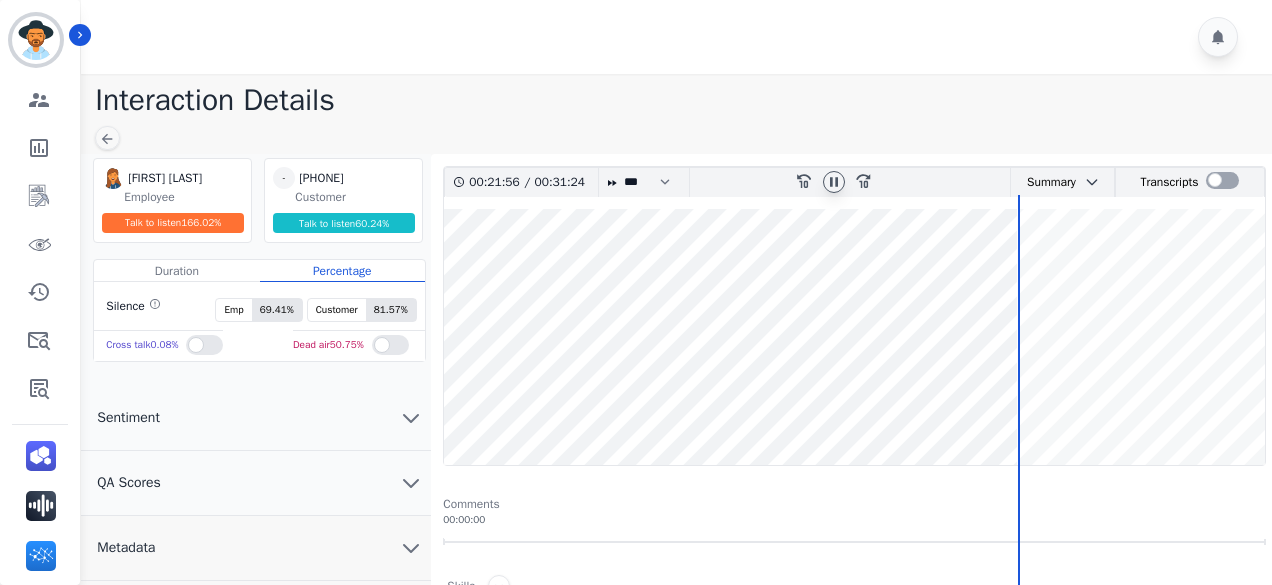 click at bounding box center [854, 337] 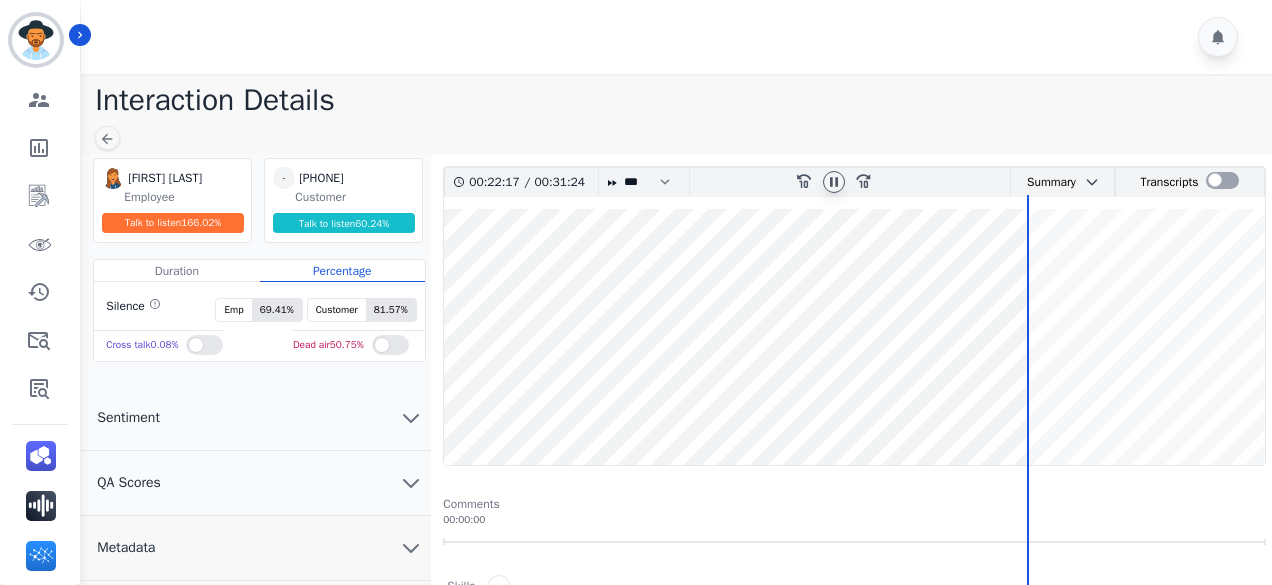 click at bounding box center (854, 337) 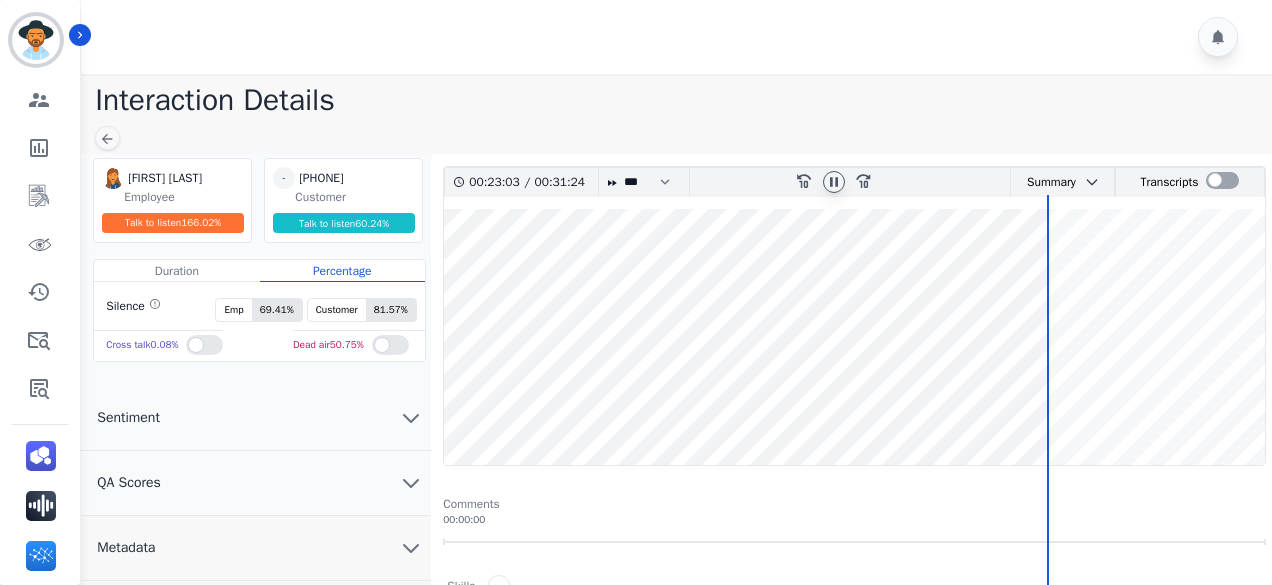 click at bounding box center [854, 337] 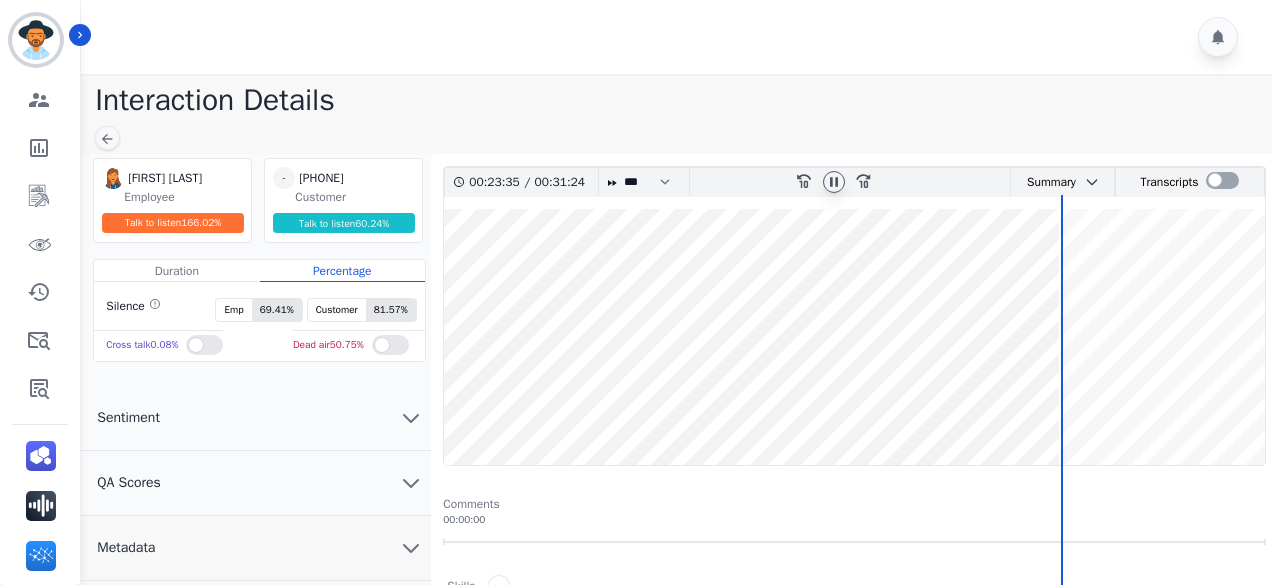 click at bounding box center (854, 337) 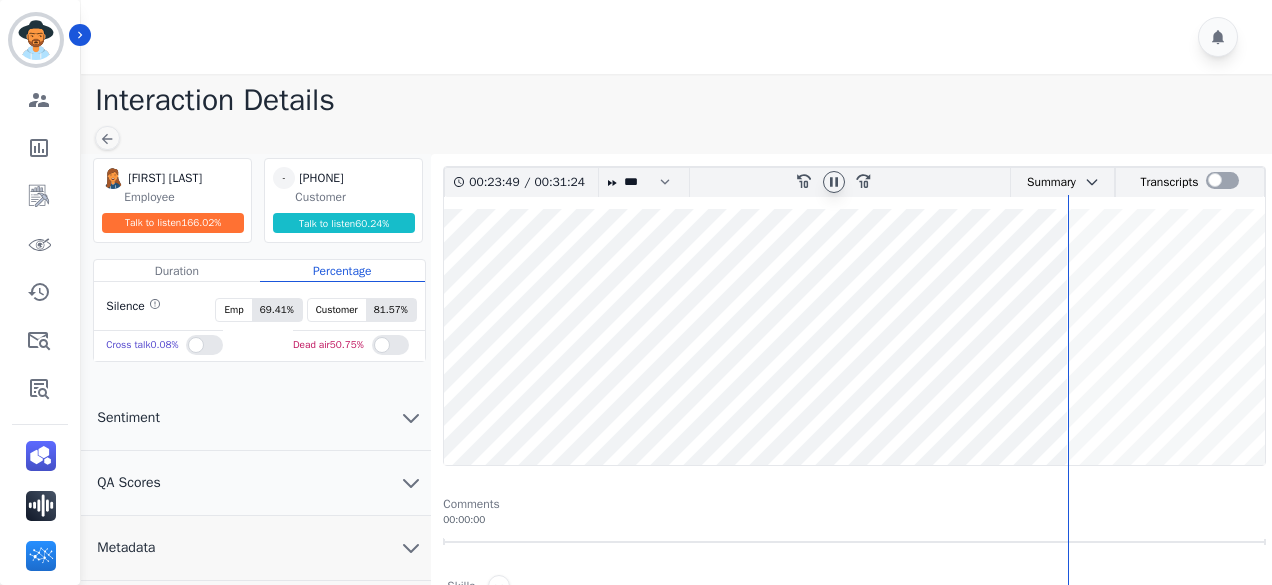 click at bounding box center (854, 337) 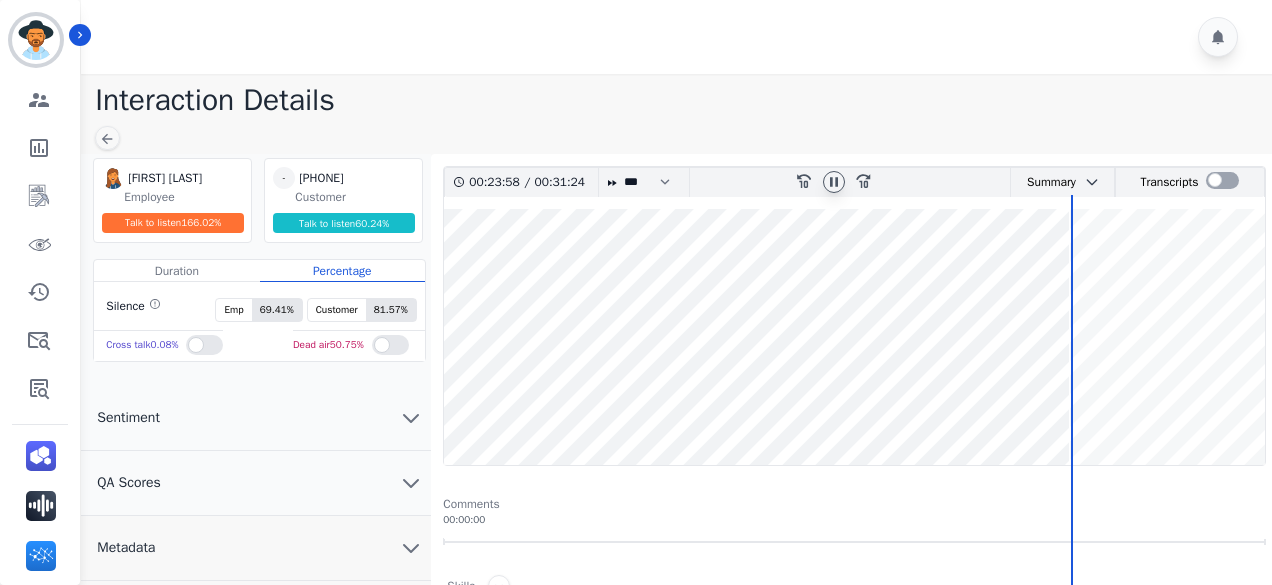 click at bounding box center [854, 337] 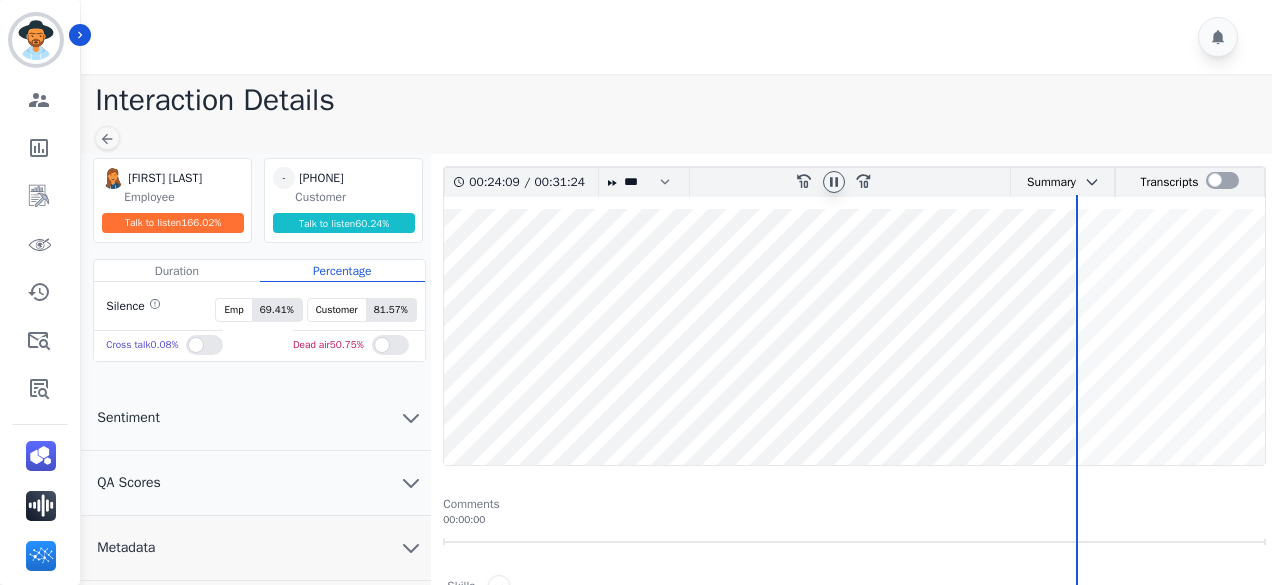 click at bounding box center [1077, 487] 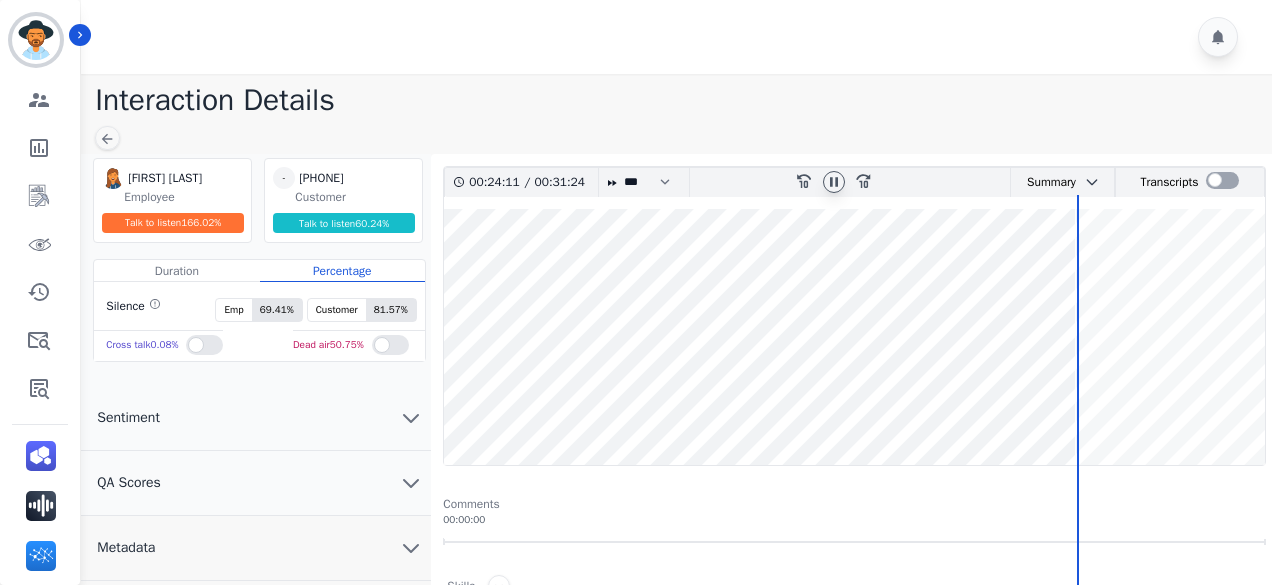 click at bounding box center (854, 337) 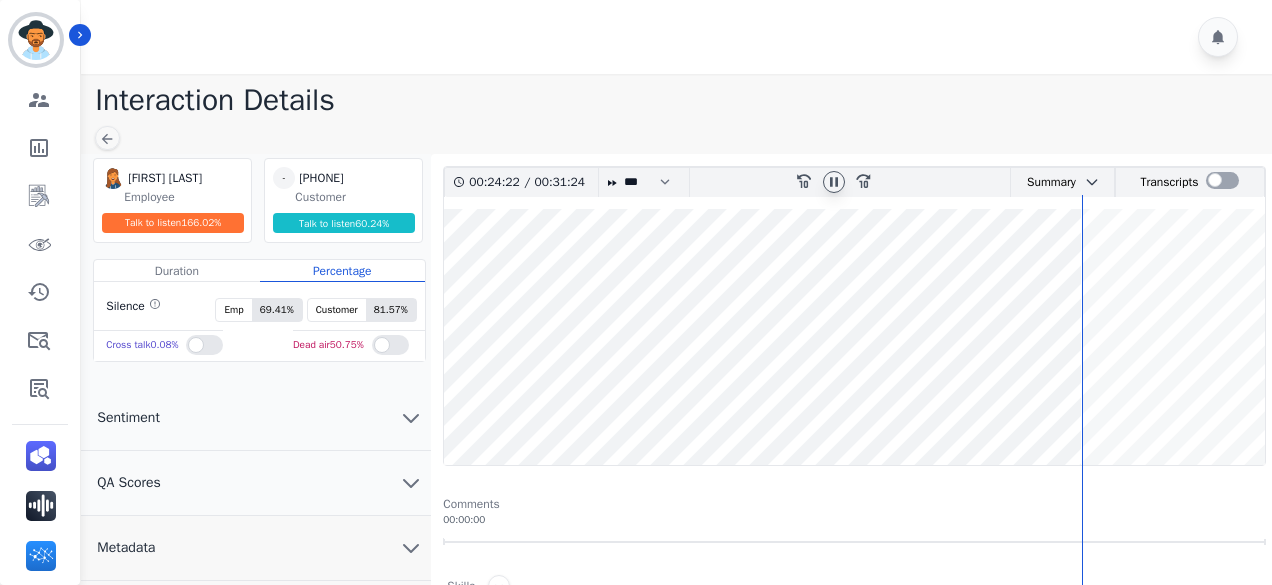 click 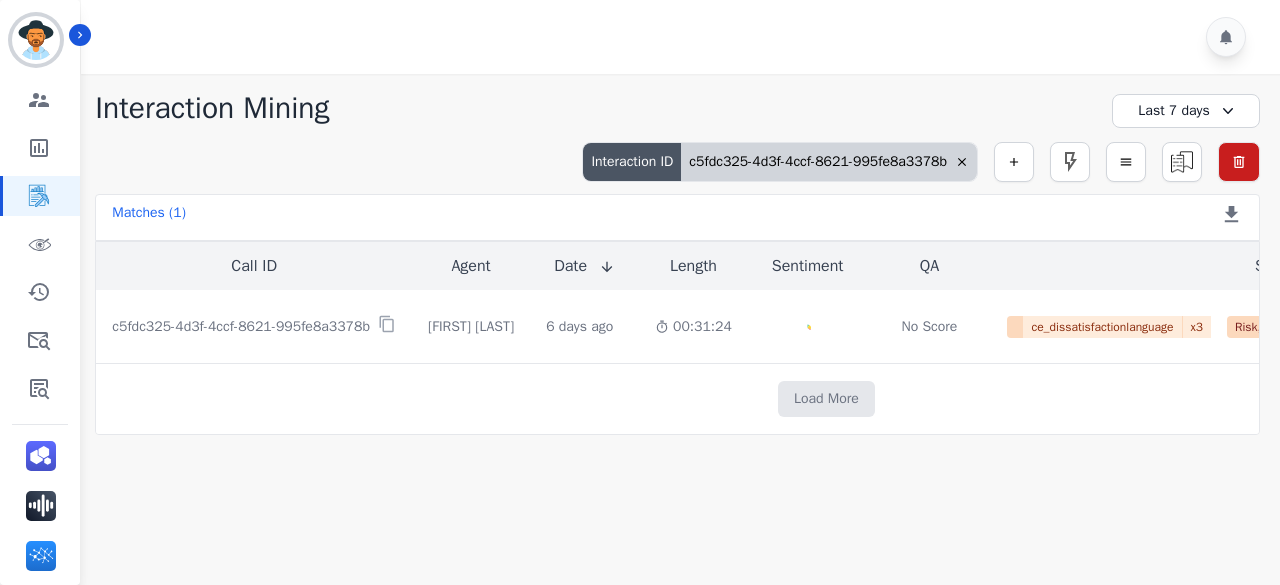 click on "c5fdc325-4d3f-4ccf-8621-995fe8a3378b" at bounding box center (829, 162) 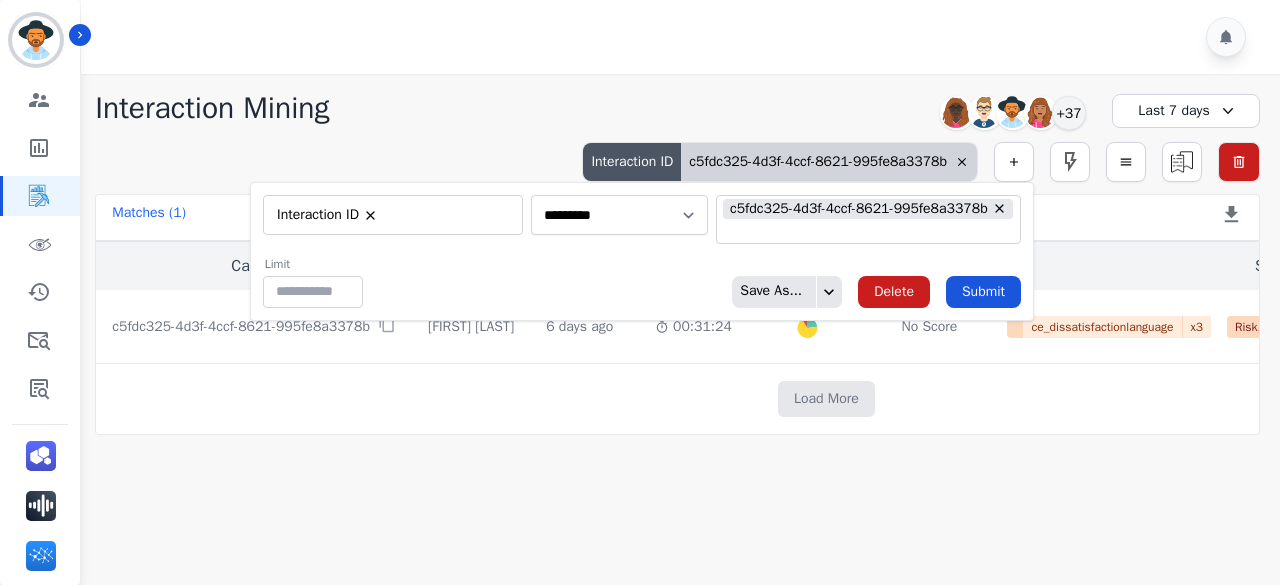 type on "**" 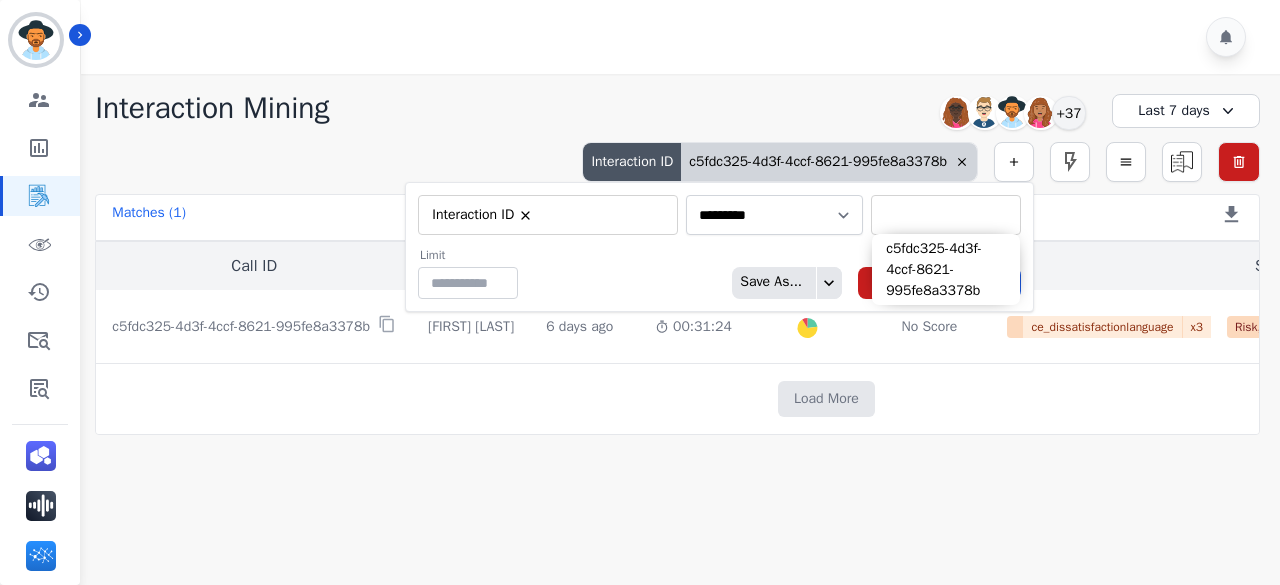 click at bounding box center (946, 215) 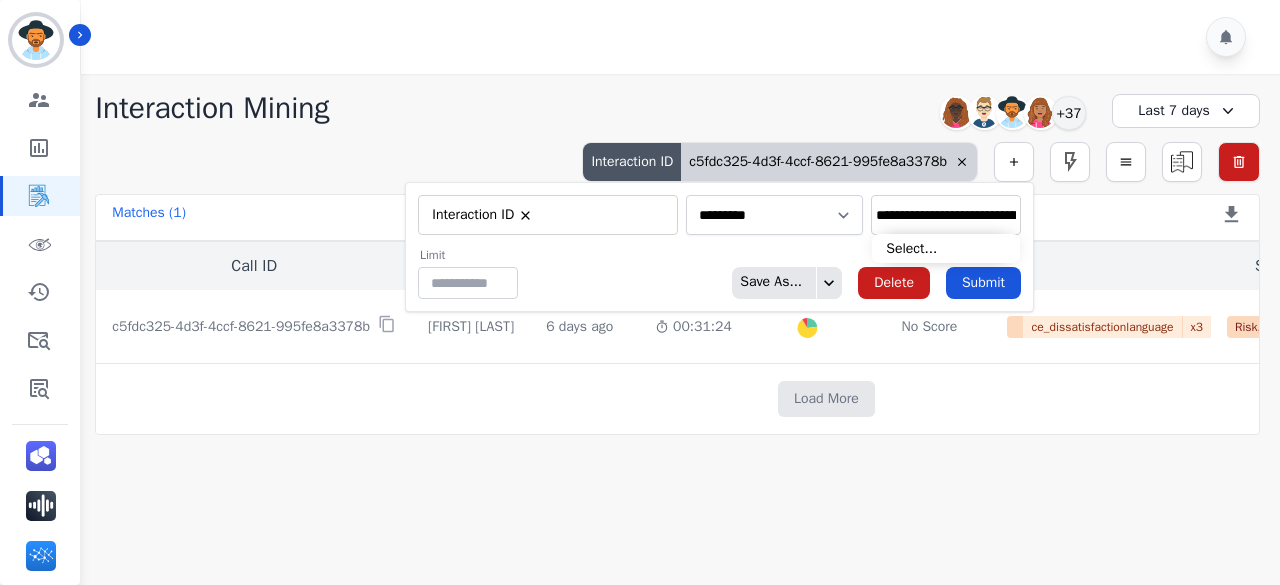 scroll, scrollTop: 0, scrollLeft: 91, axis: horizontal 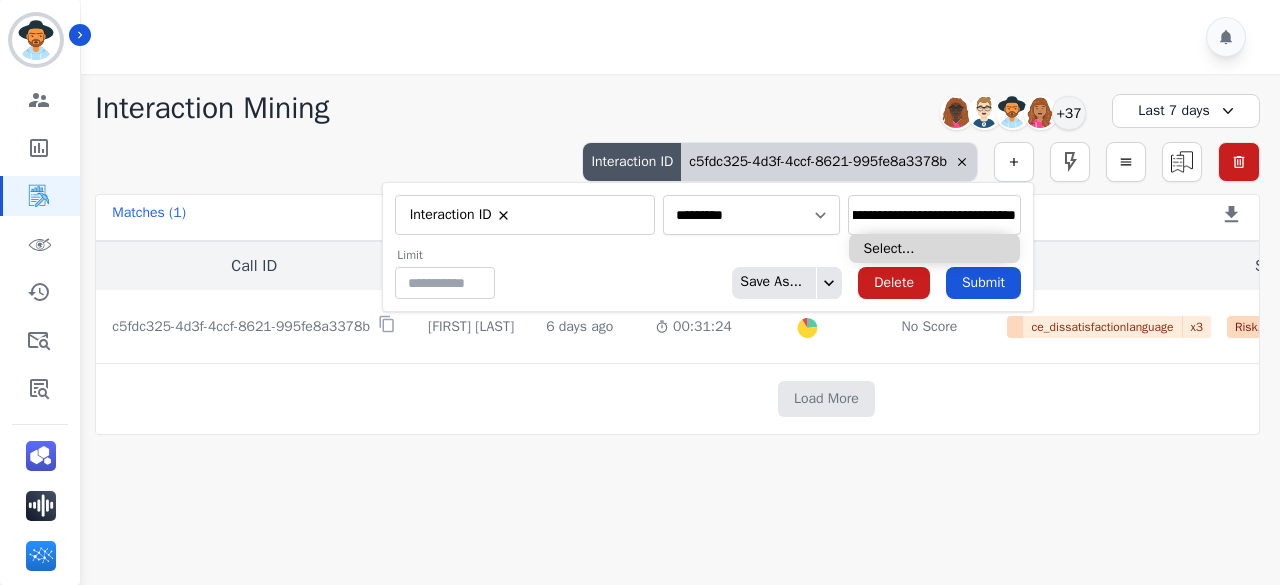 type on "**********" 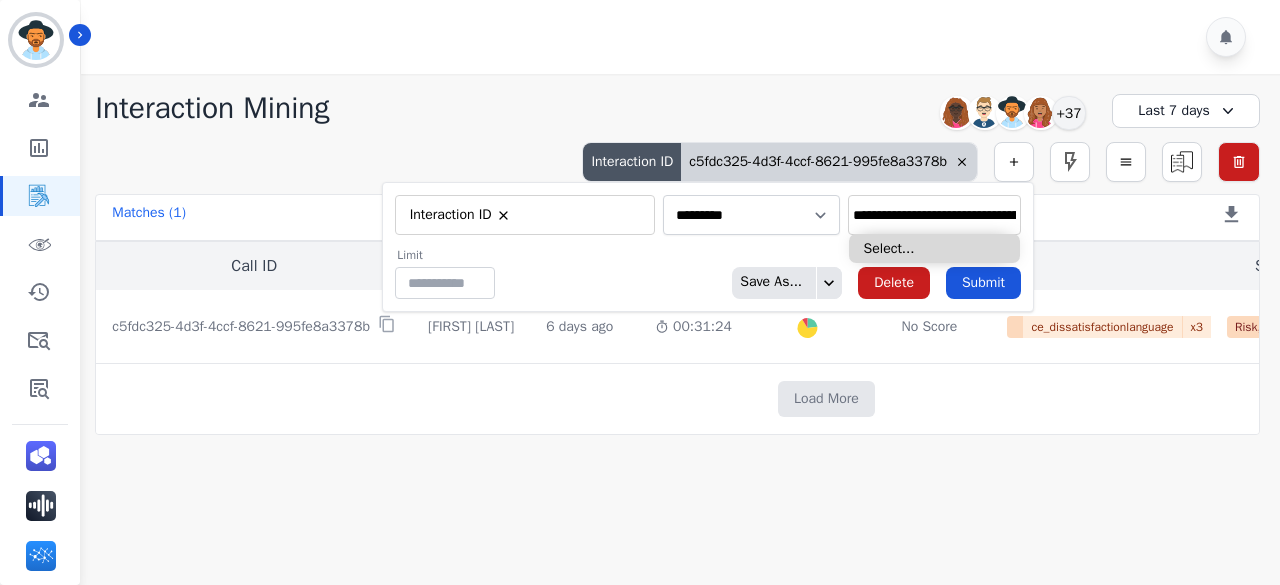 type on "**********" 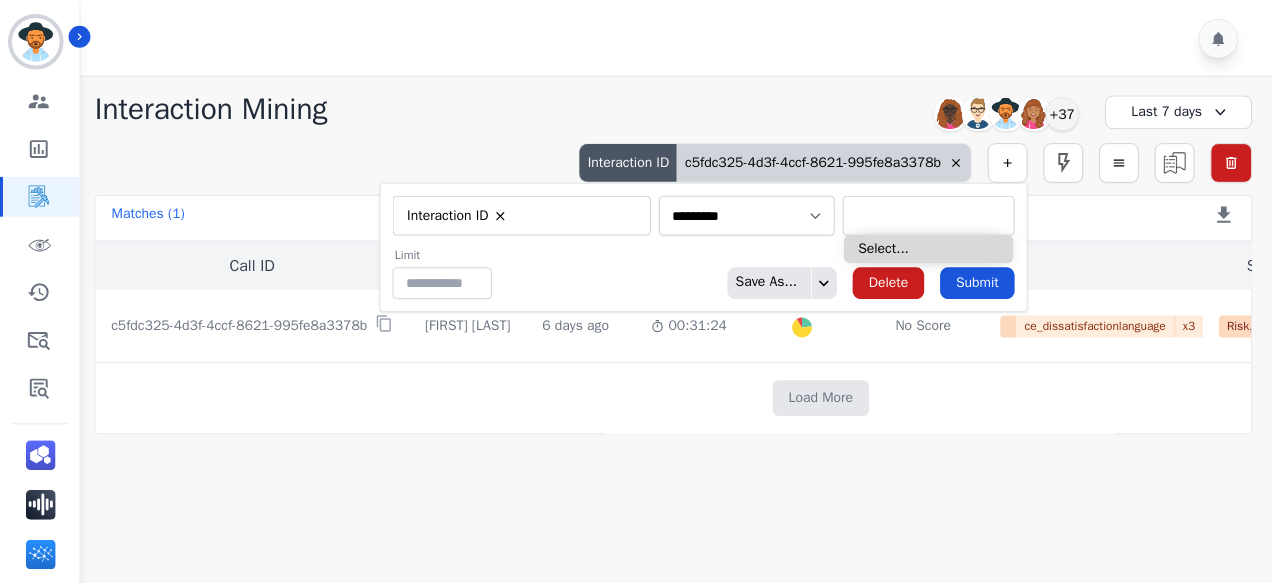 scroll, scrollTop: 0, scrollLeft: 0, axis: both 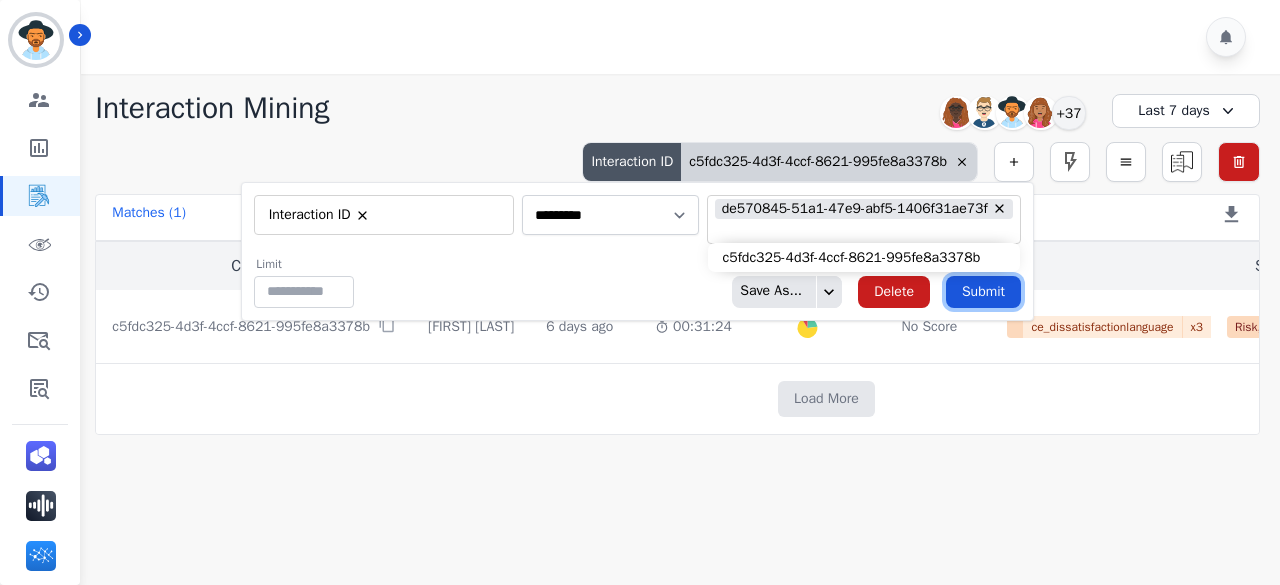 click on "Submit" at bounding box center [983, 292] 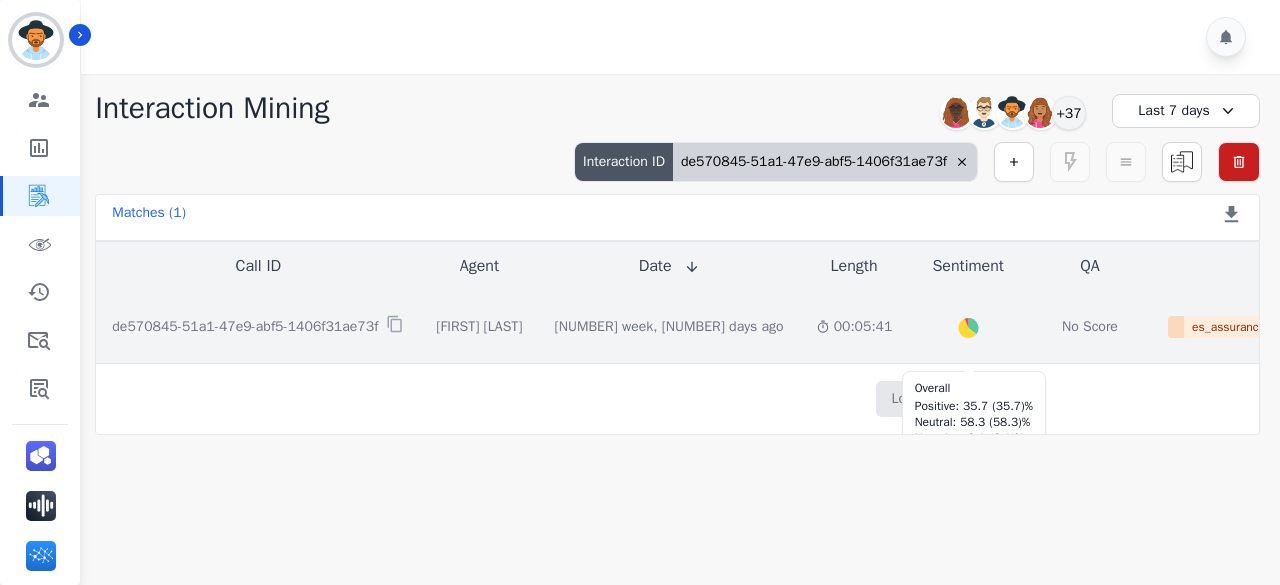 click on "Created with Highcharts 10.2.0" 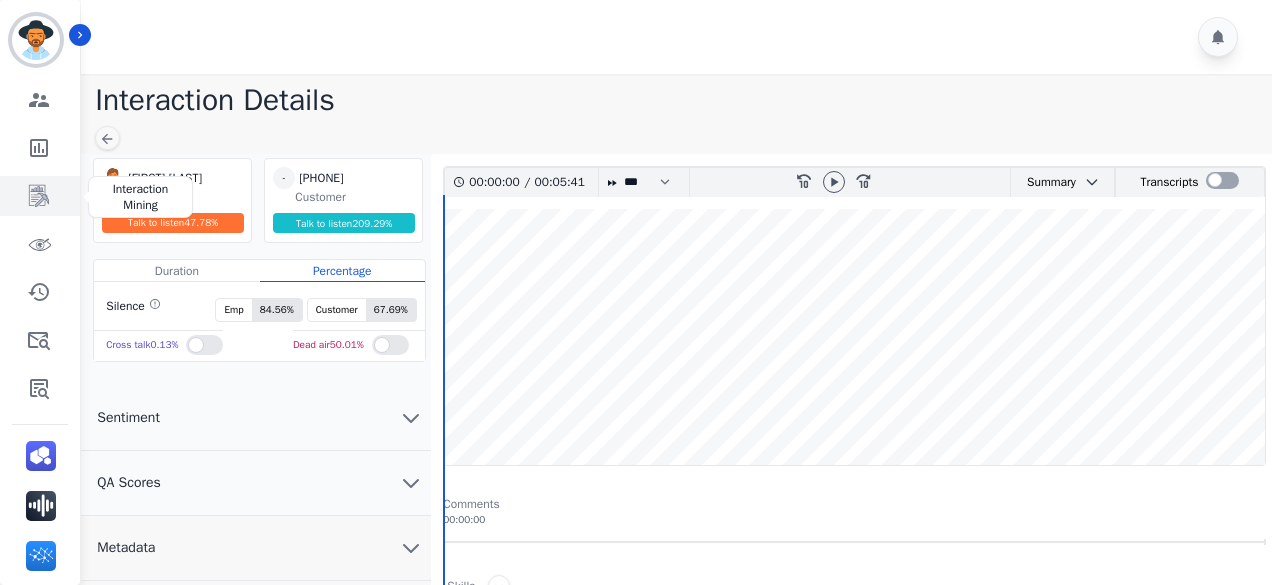 click 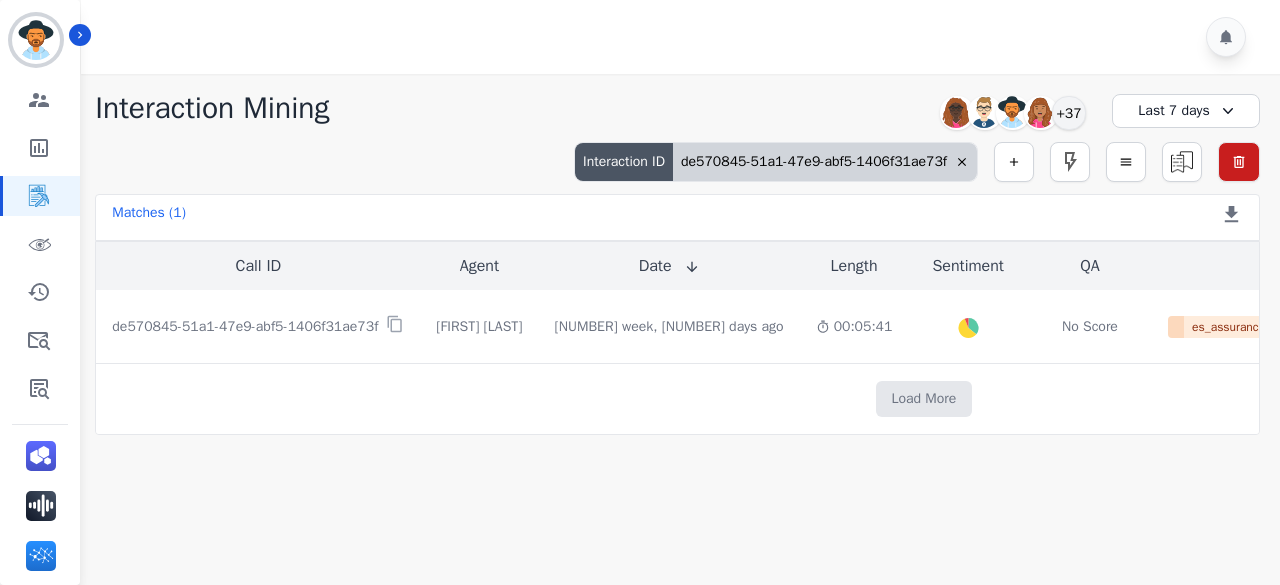 drag, startPoint x: 965, startPoint y: 158, endPoint x: 350, endPoint y: 155, distance: 615.0073 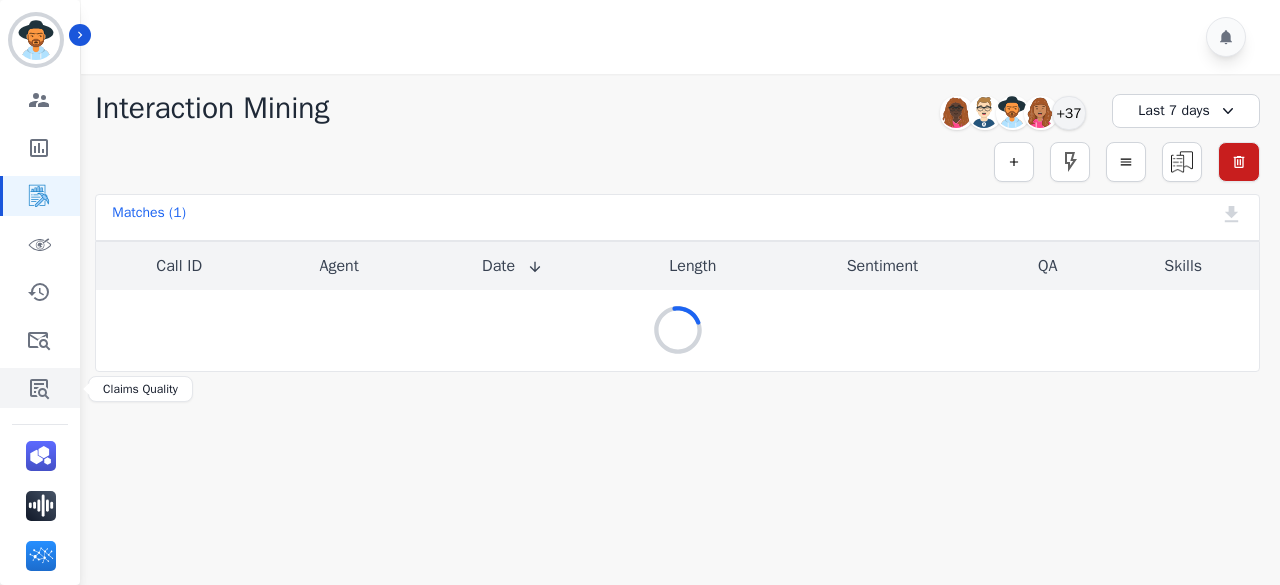 click 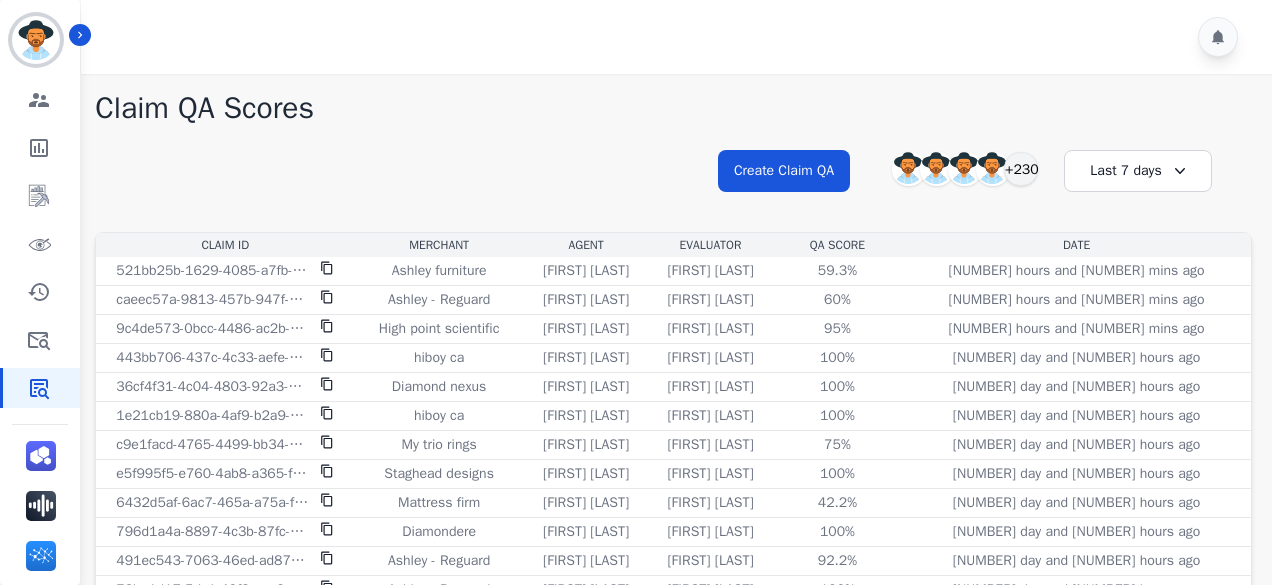 click on "Last 7 days" at bounding box center [1138, 171] 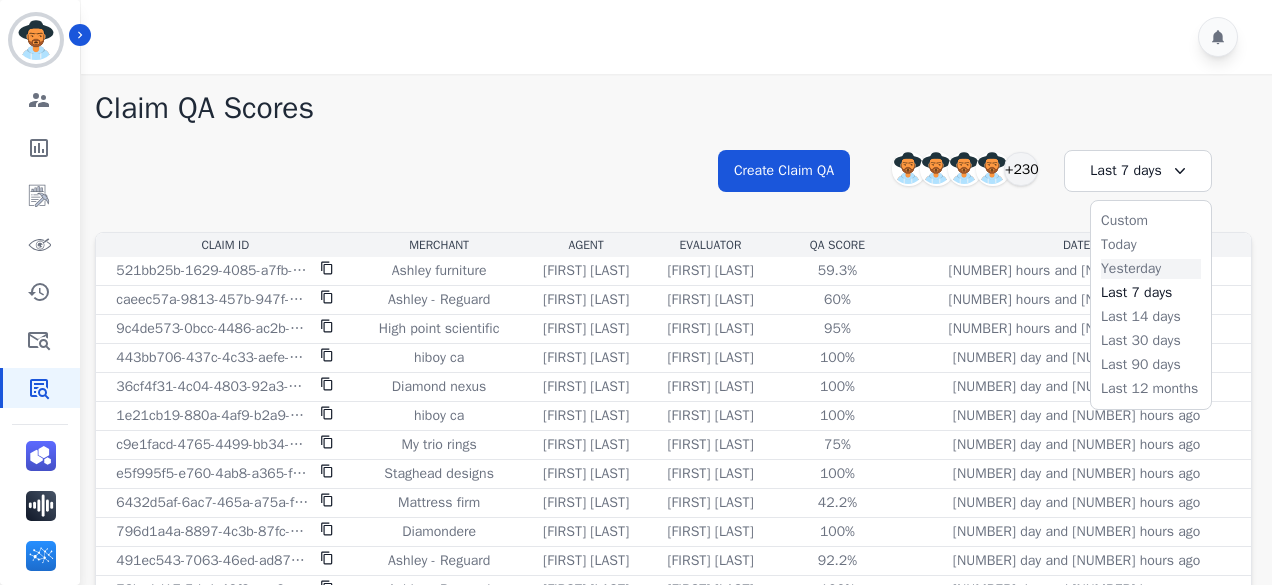 click on "Yesterday" at bounding box center [1151, 269] 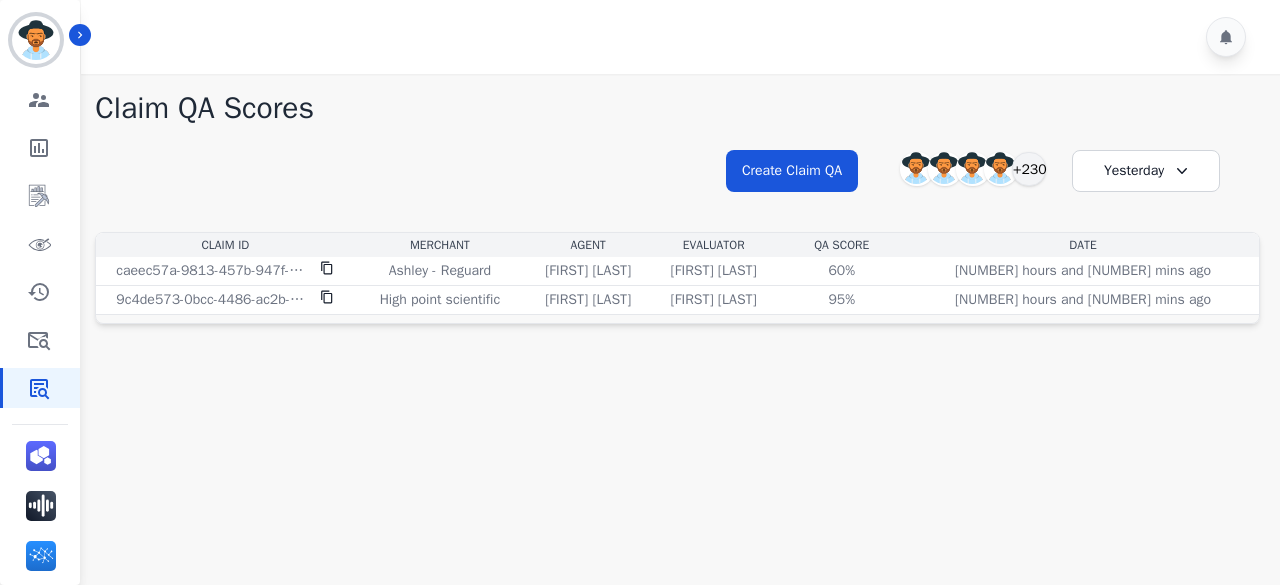 click 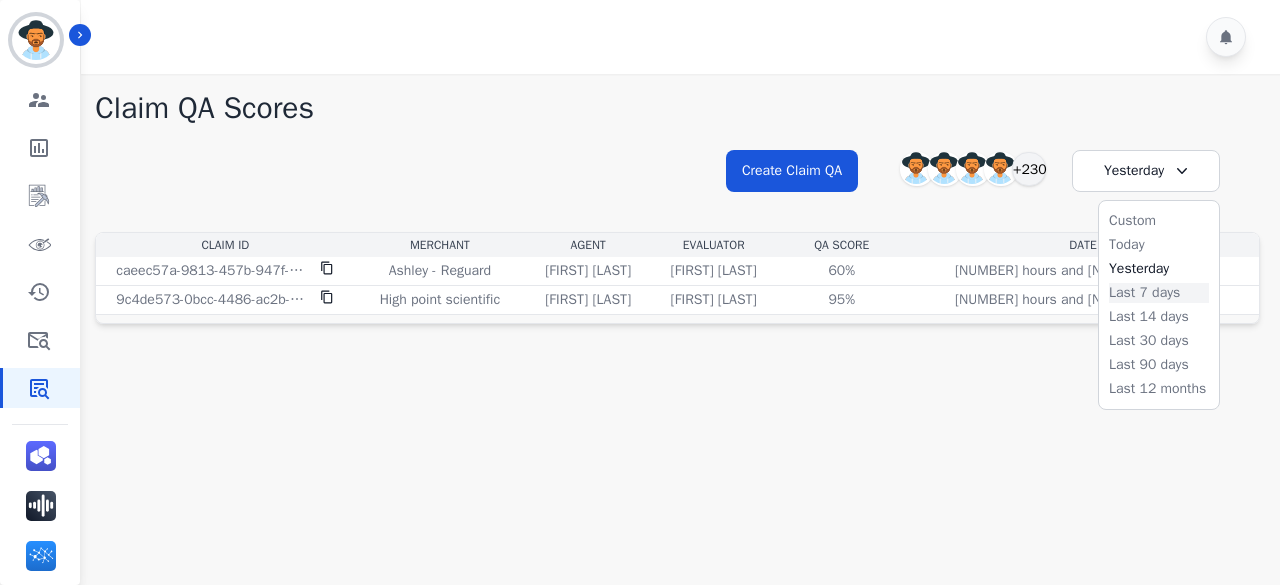 click on "Last 7 days" at bounding box center (1159, 293) 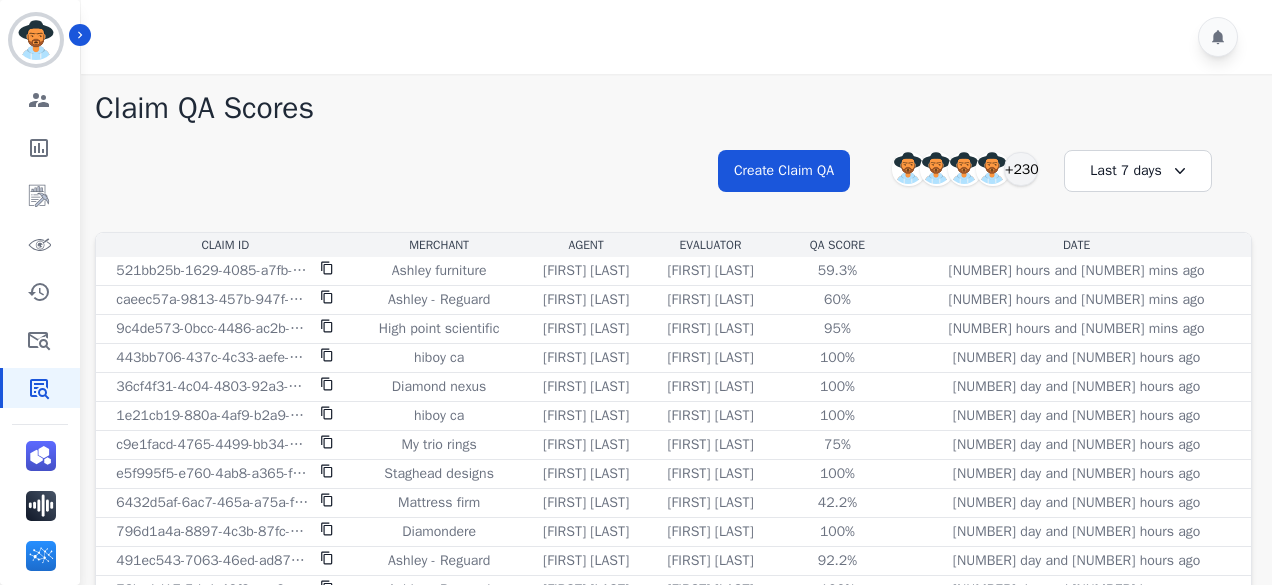 click at bounding box center [679, 37] 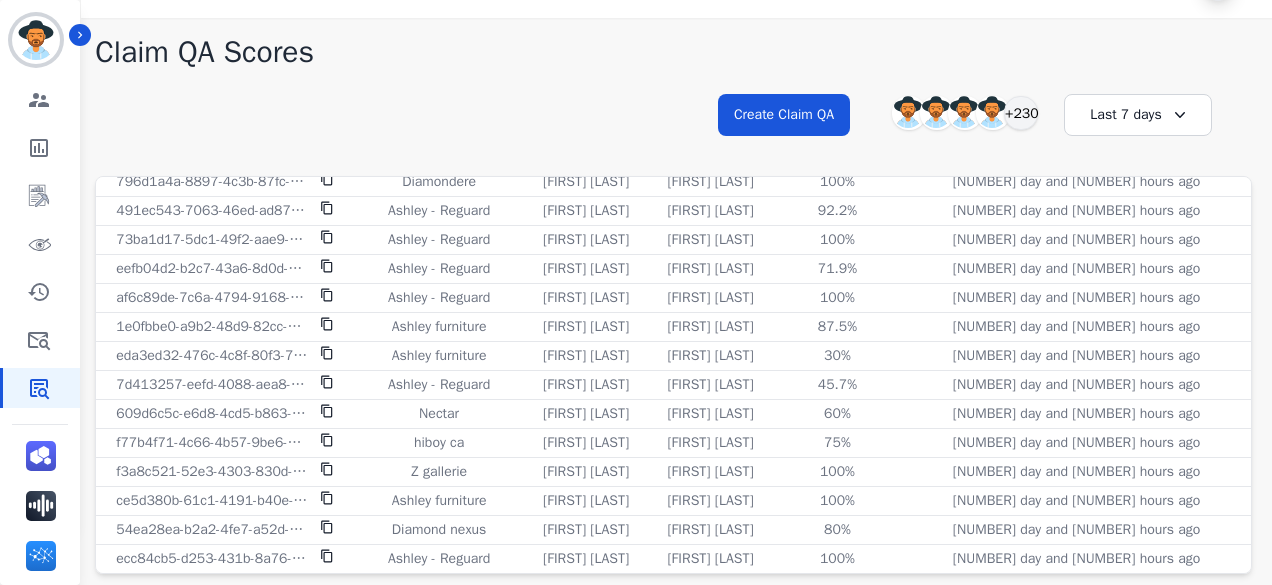 scroll, scrollTop: 0, scrollLeft: 0, axis: both 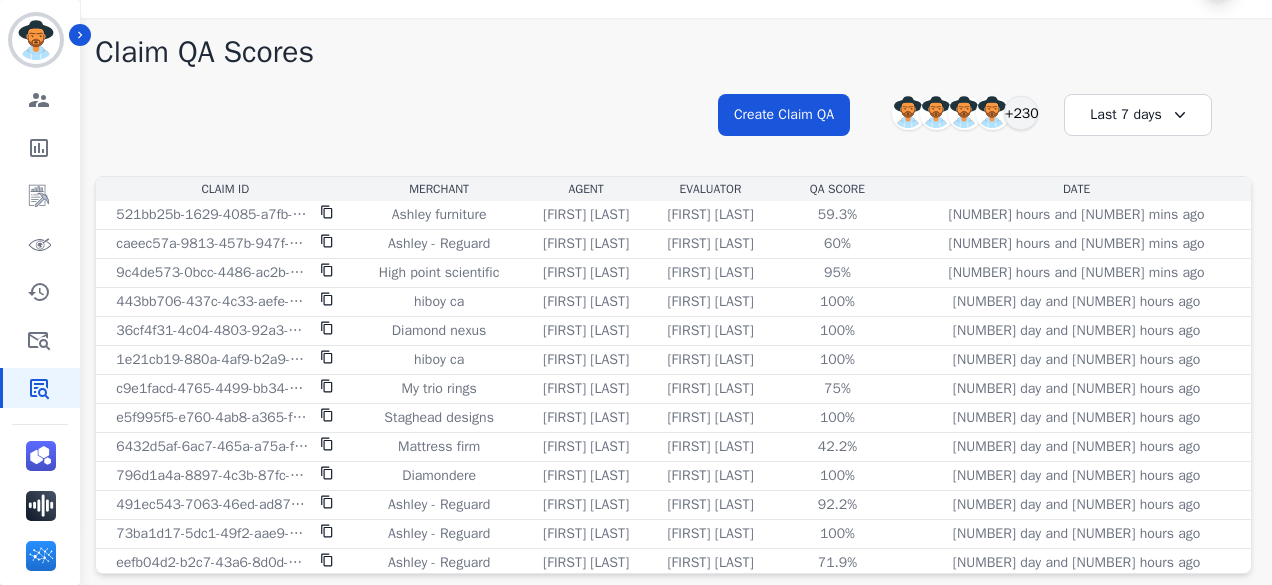 click on "Claim QA Scores" at bounding box center [673, 52] 